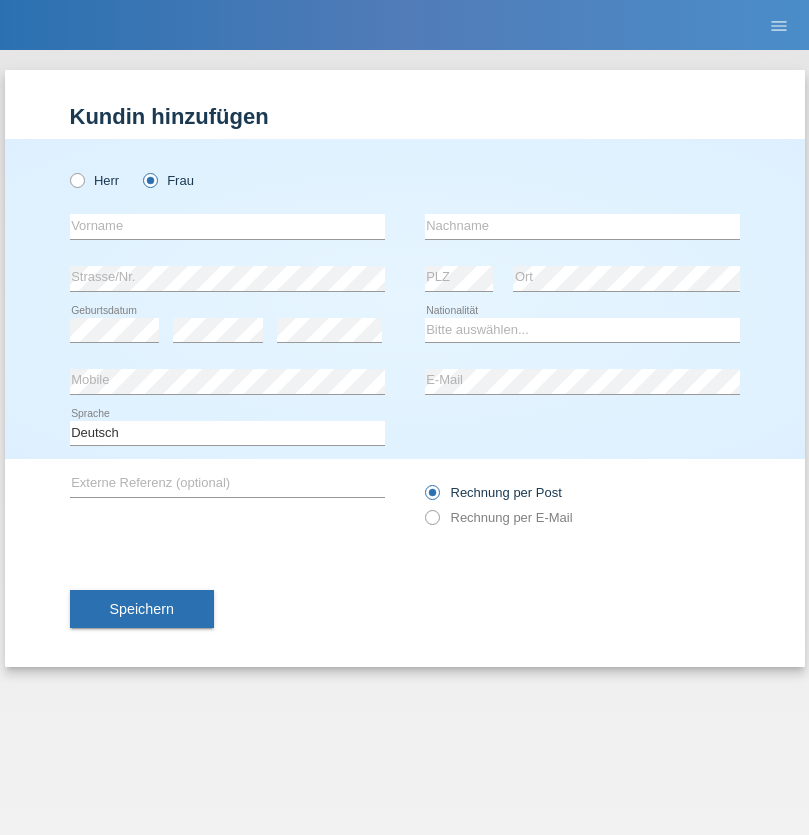scroll, scrollTop: 0, scrollLeft: 0, axis: both 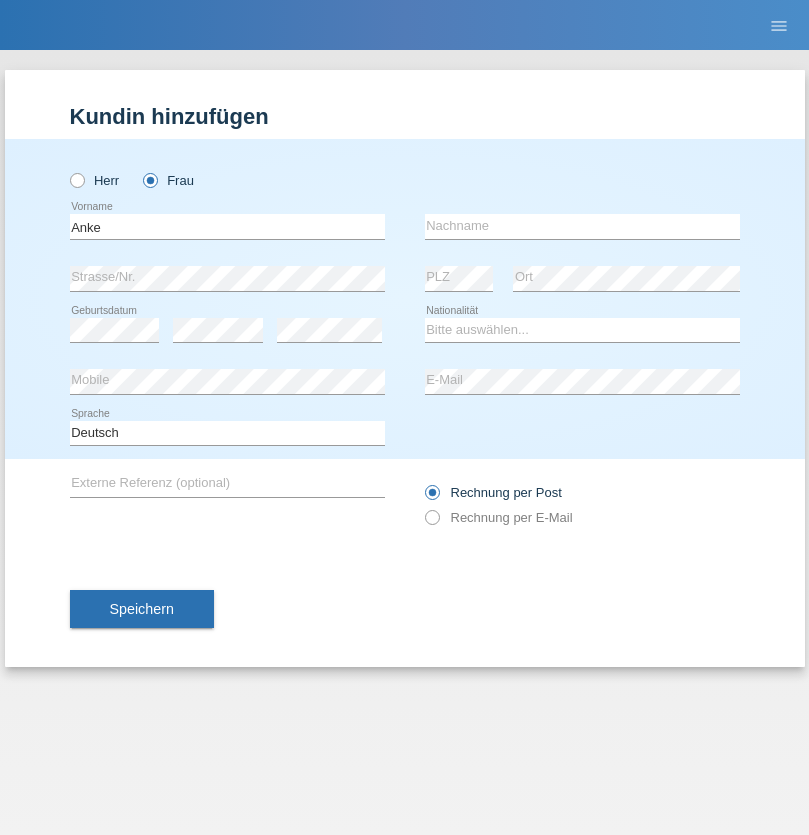 type on "Anke" 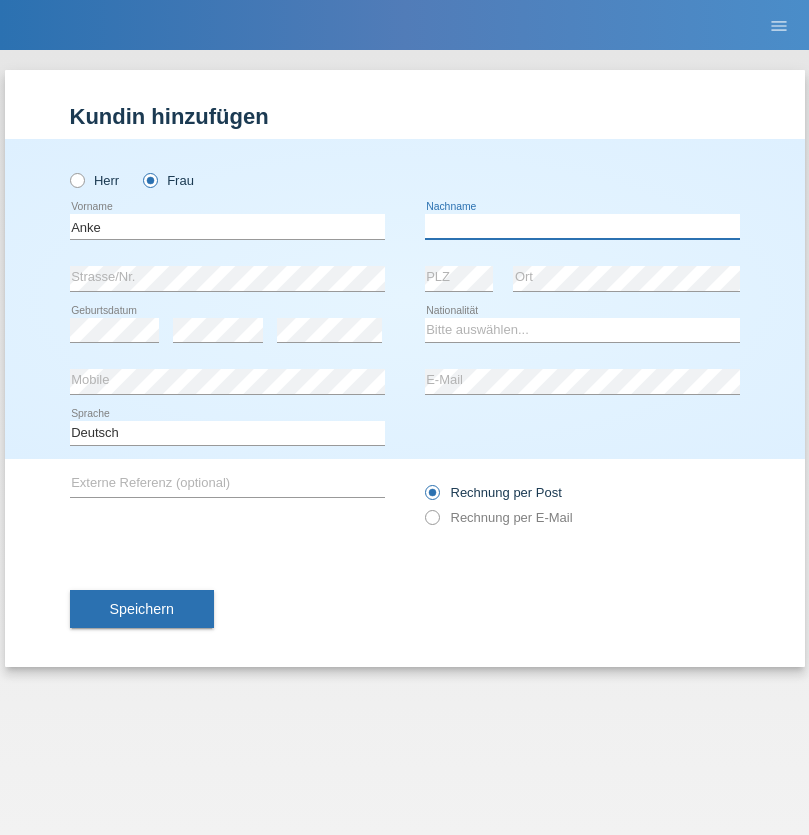 click at bounding box center [582, 226] 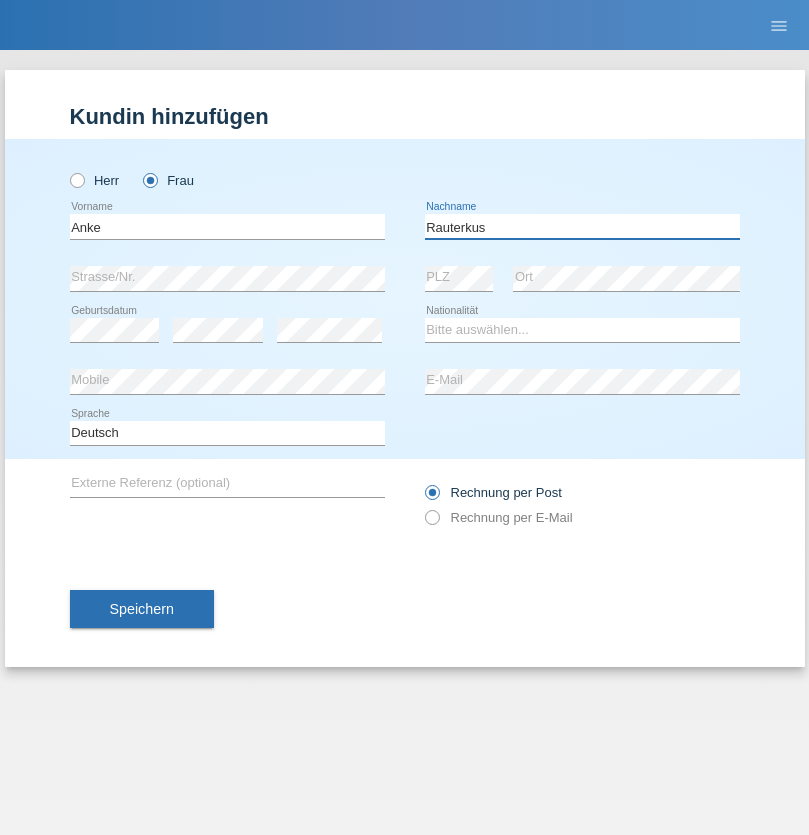 type on "Rauterkus" 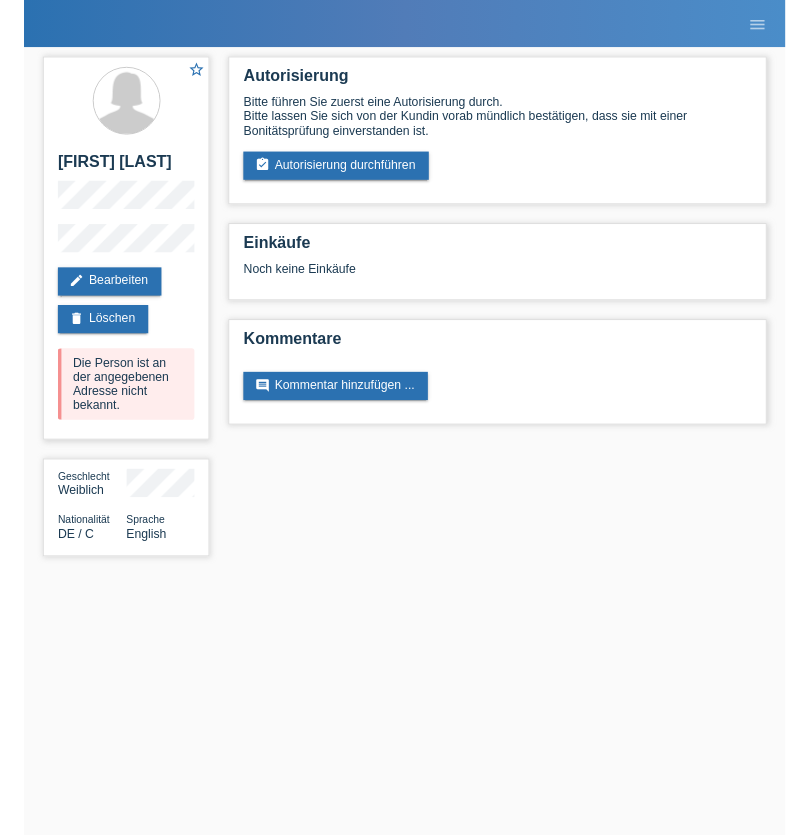 scroll, scrollTop: 0, scrollLeft: 0, axis: both 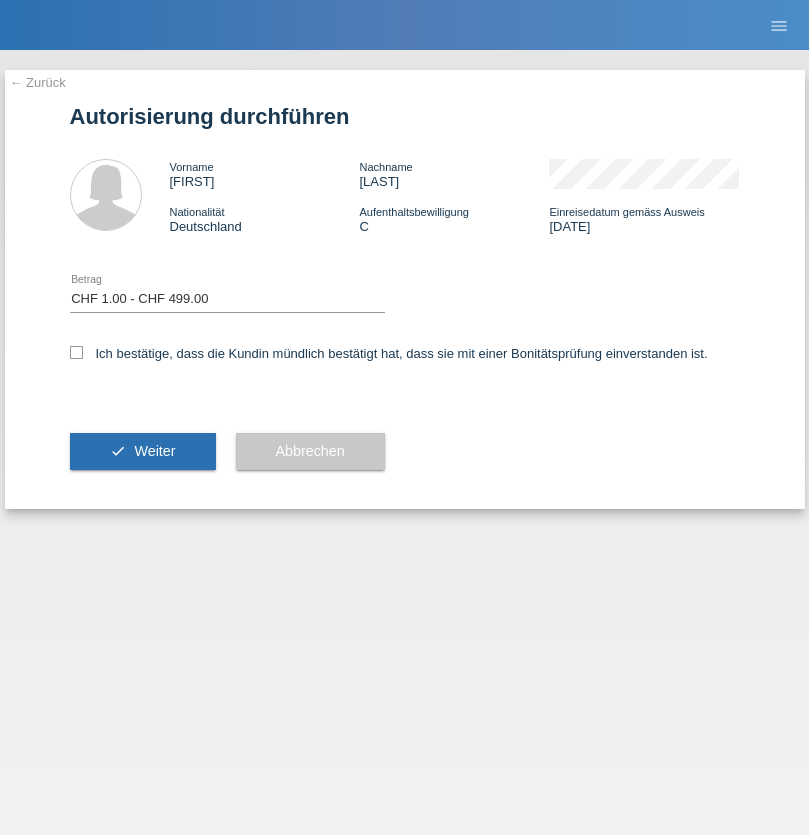 checkbox on "true" 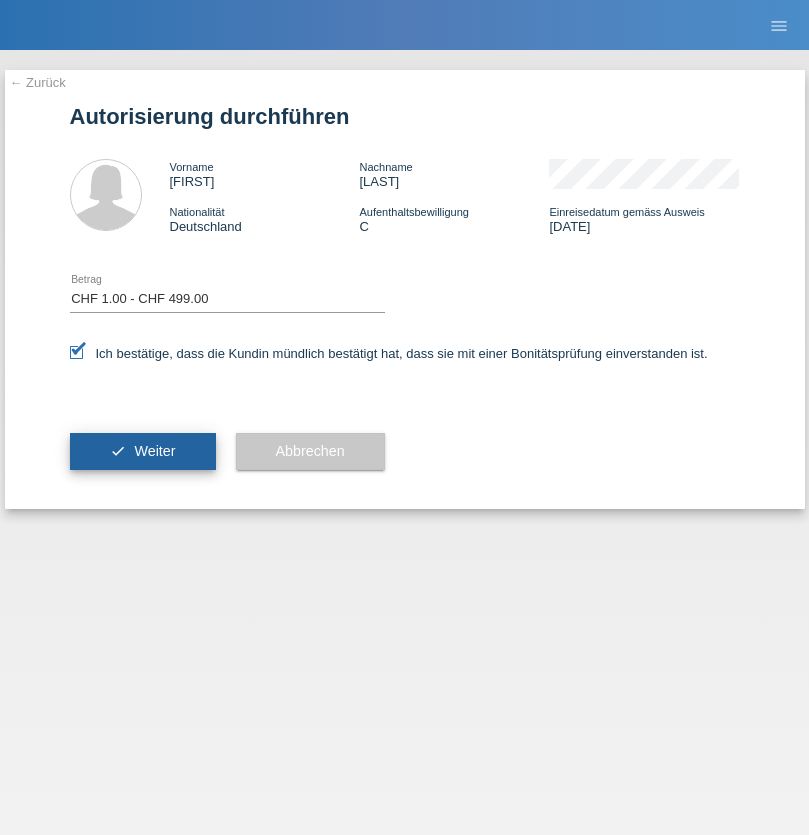 click on "Weiter" at bounding box center [154, 451] 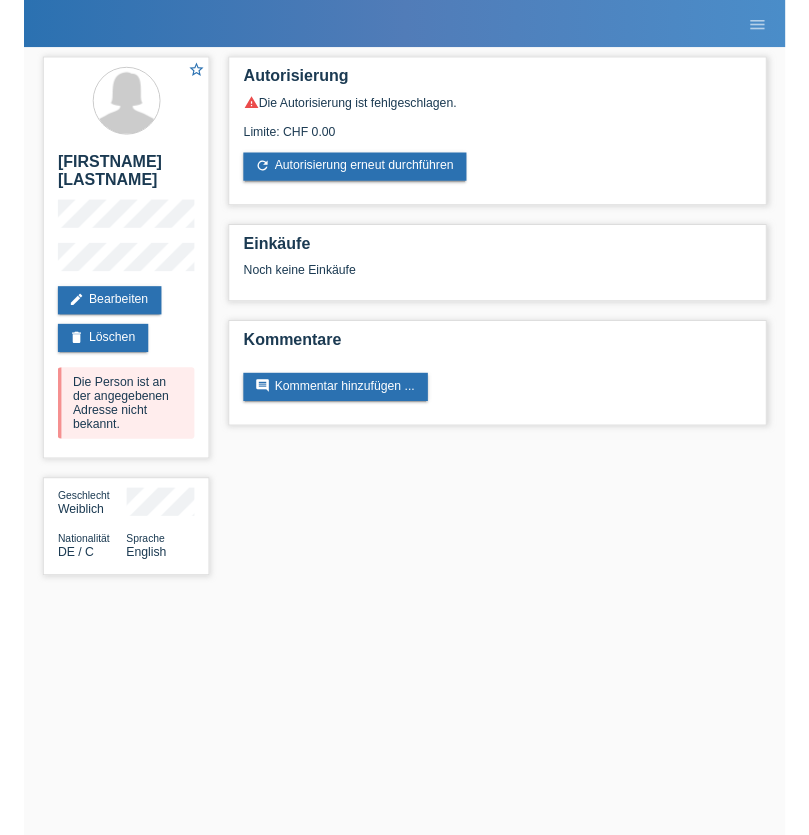 scroll, scrollTop: 0, scrollLeft: 0, axis: both 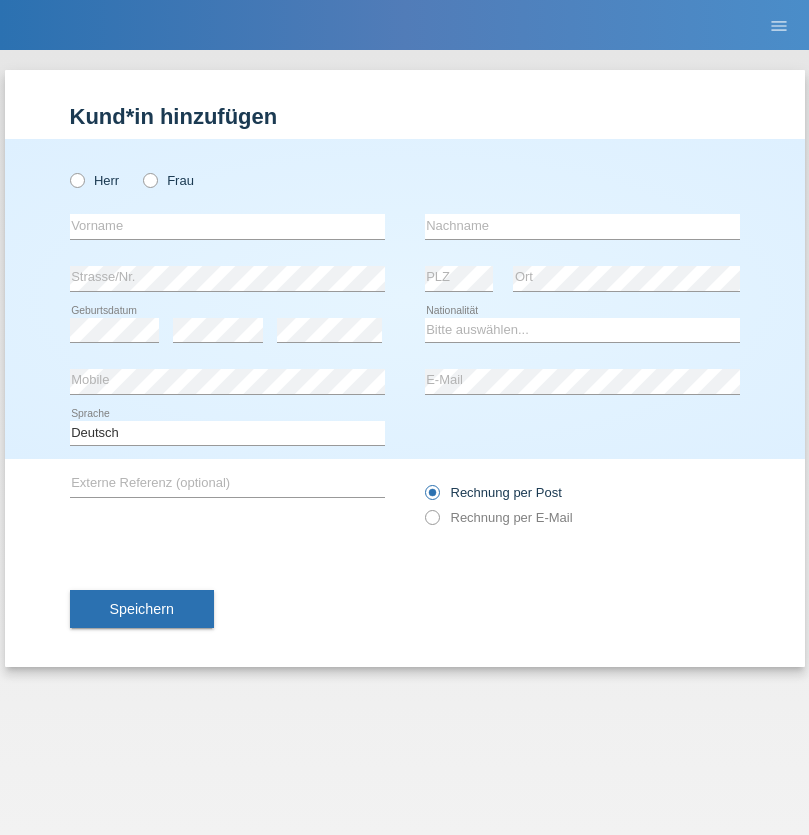 radio on "true" 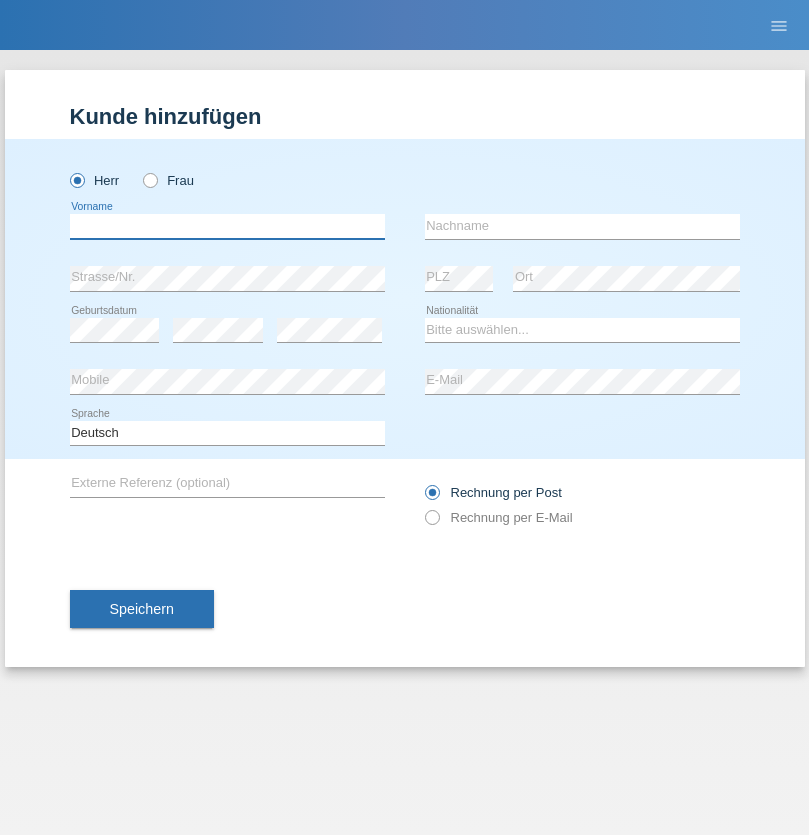 click at bounding box center [227, 226] 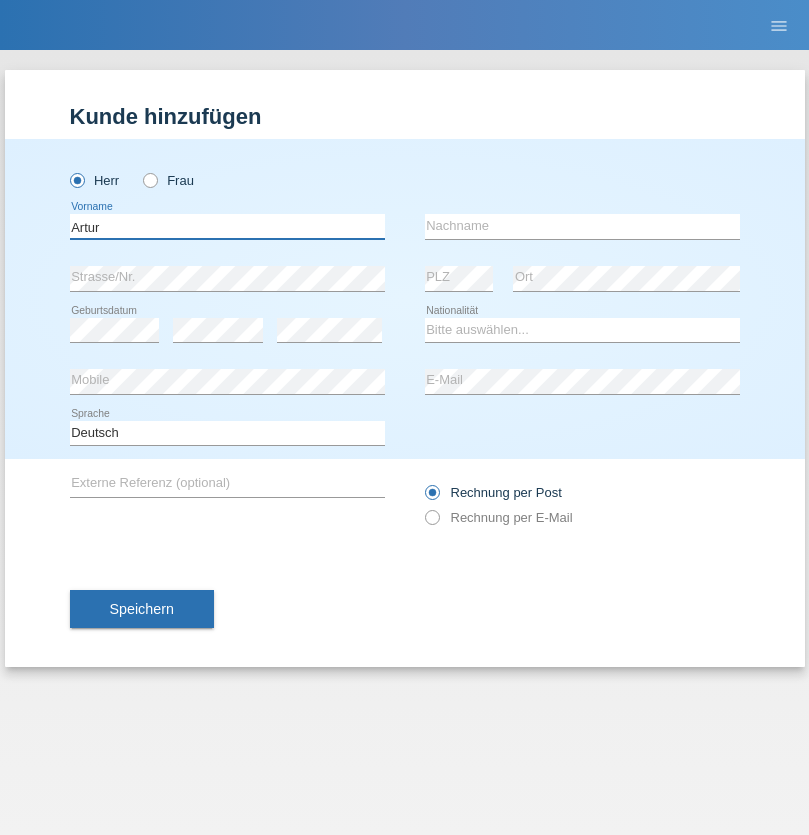 type on "Artur" 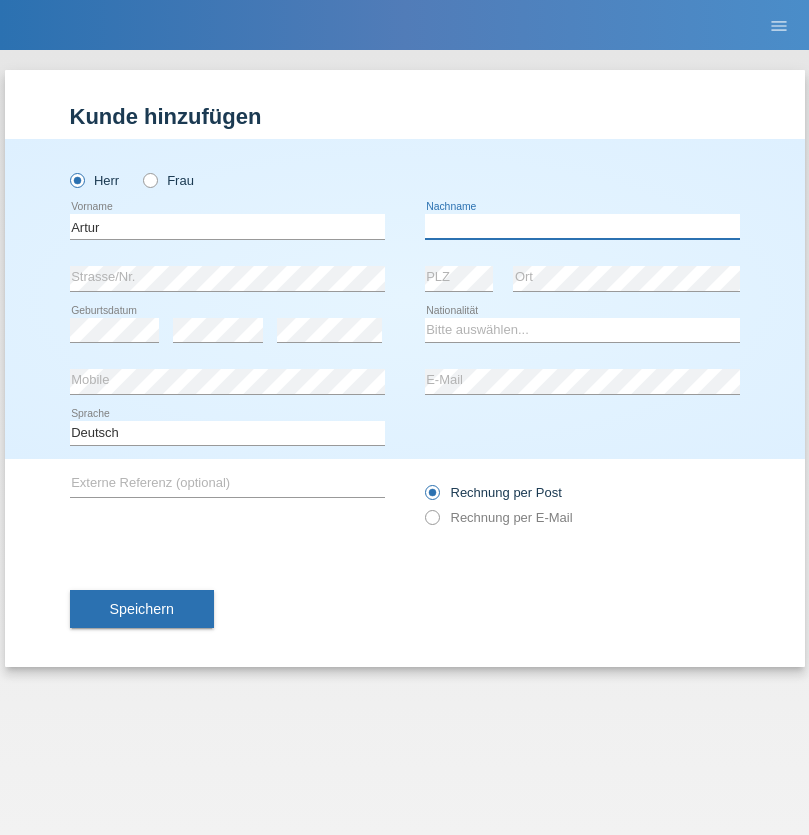 click at bounding box center [582, 226] 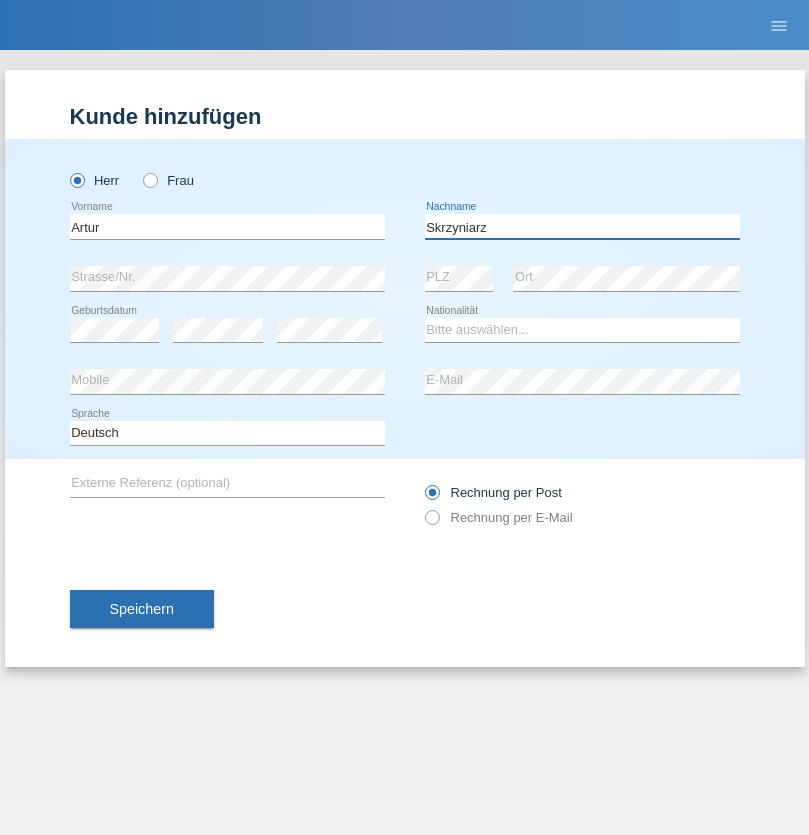 type on "Skrzyniarz" 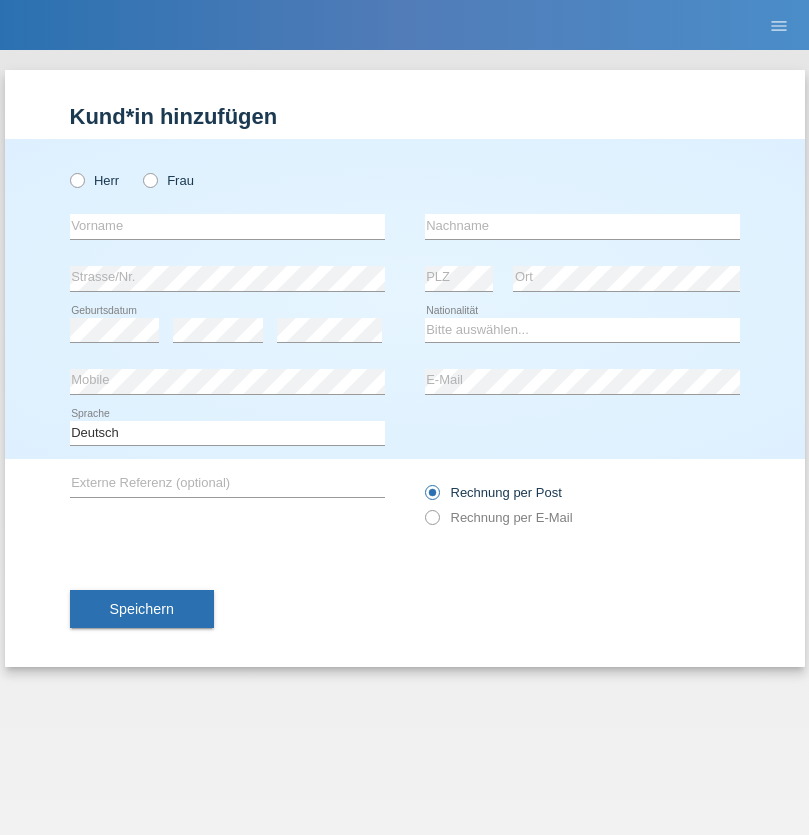 scroll, scrollTop: 0, scrollLeft: 0, axis: both 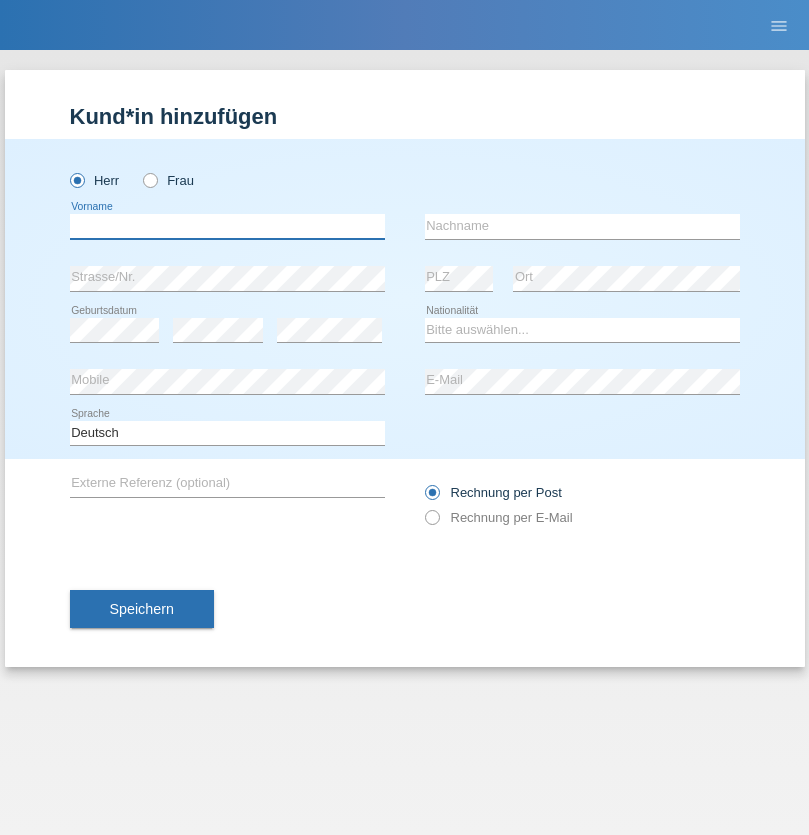 click at bounding box center (227, 226) 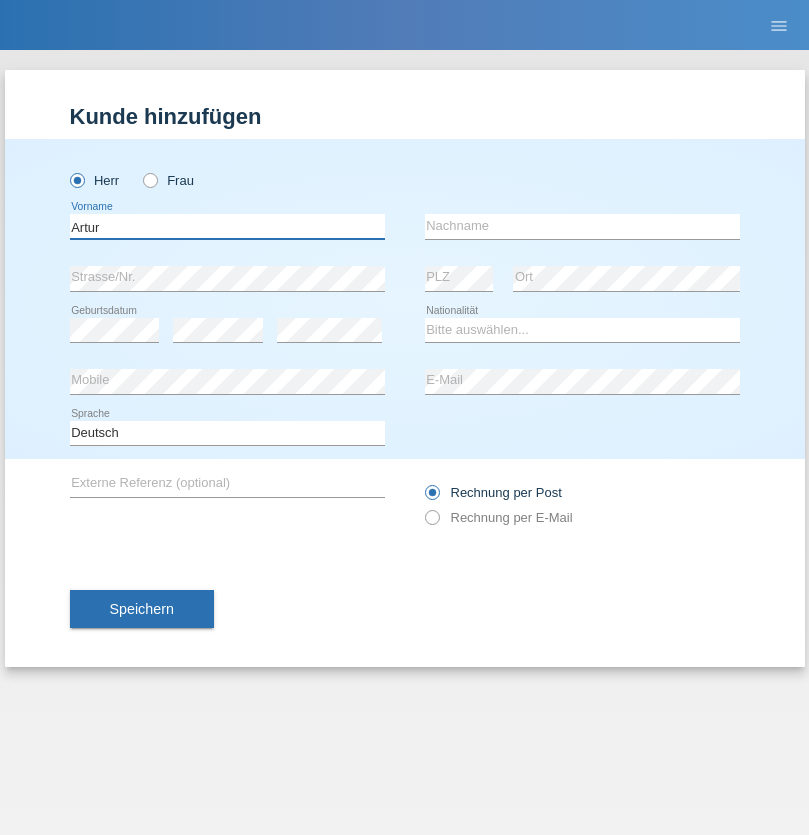type on "Artur" 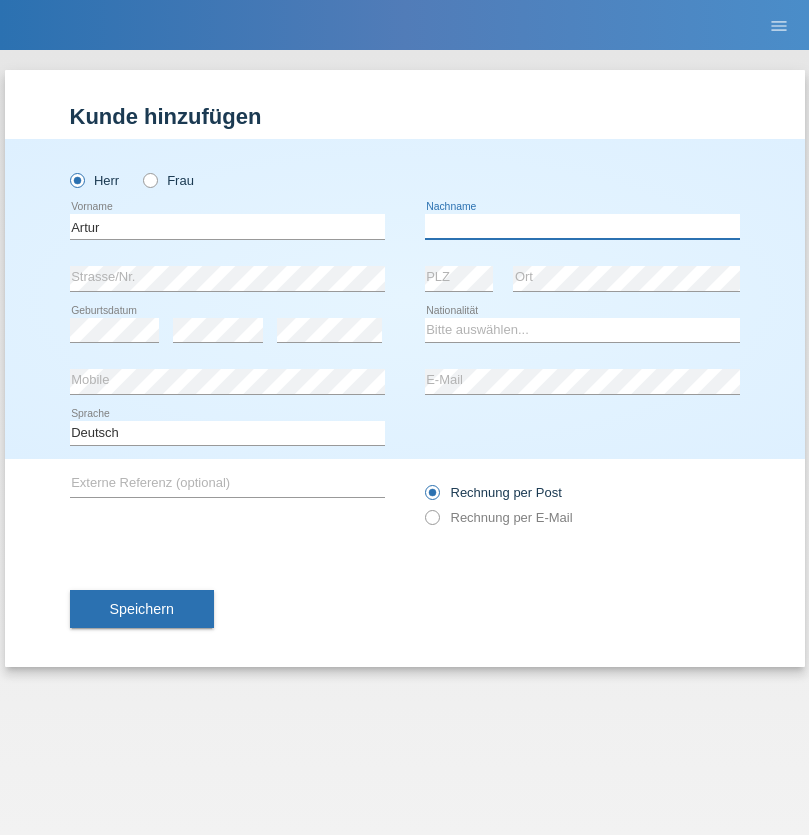 click at bounding box center (582, 226) 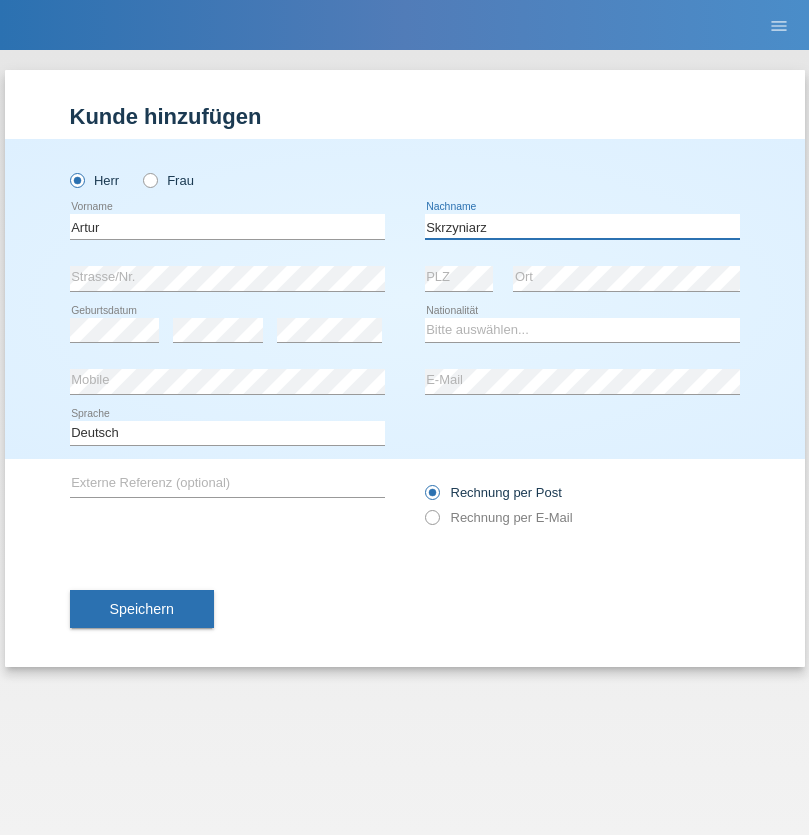 type on "Skrzyniarz" 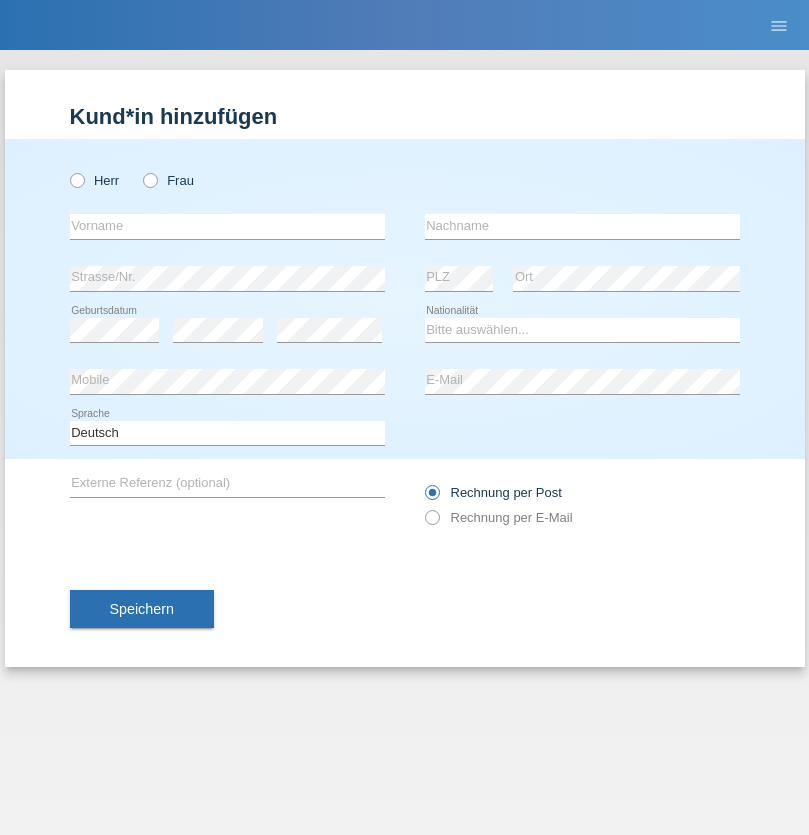 scroll, scrollTop: 0, scrollLeft: 0, axis: both 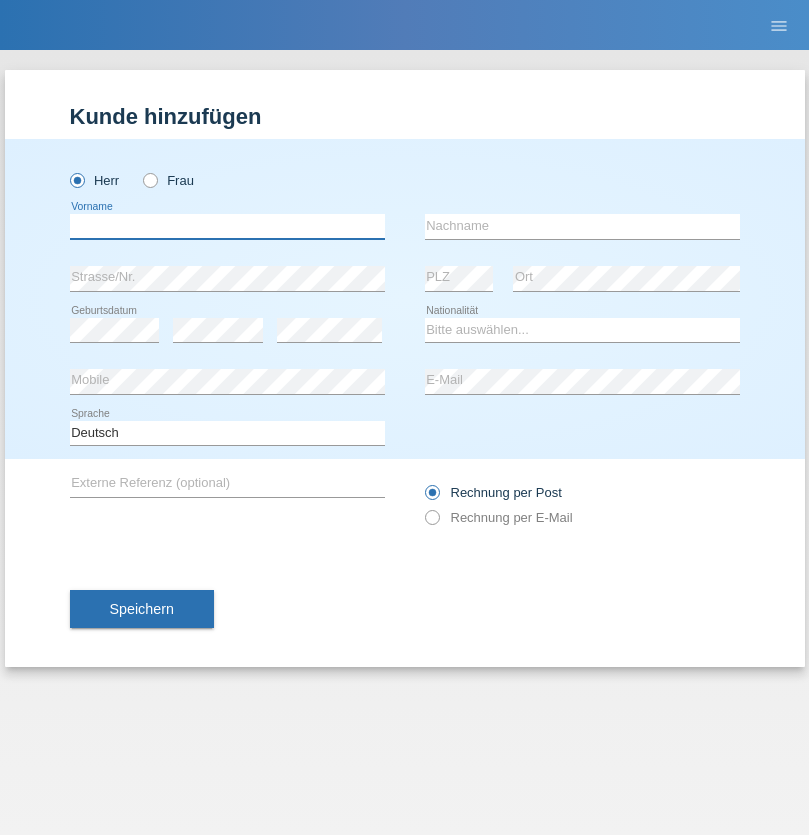 click at bounding box center (227, 226) 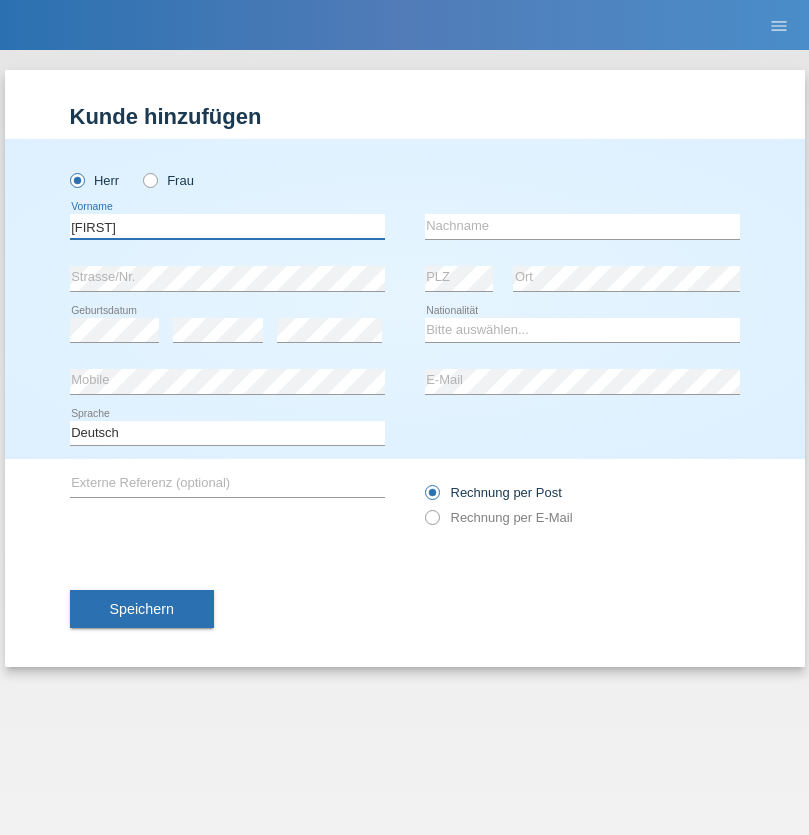 type on "[FIRST]" 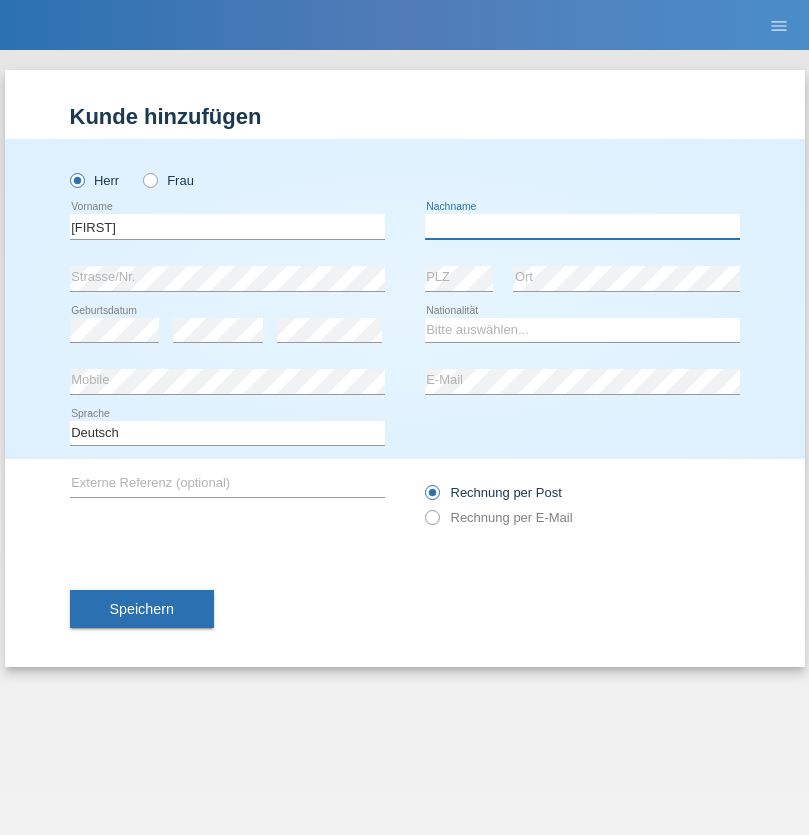 click at bounding box center [582, 226] 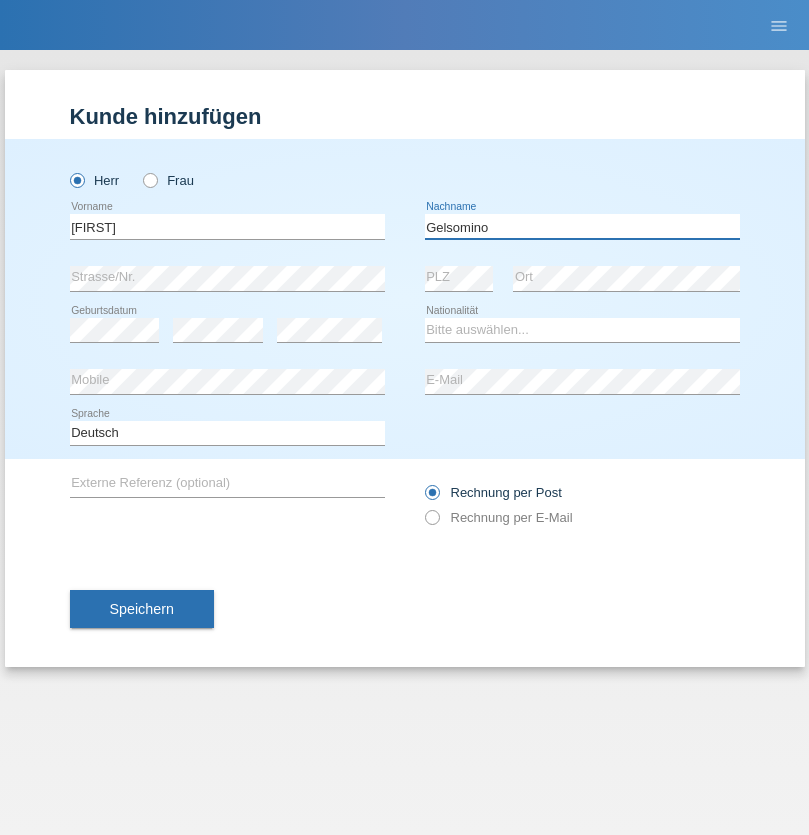 type on "Gelsomino" 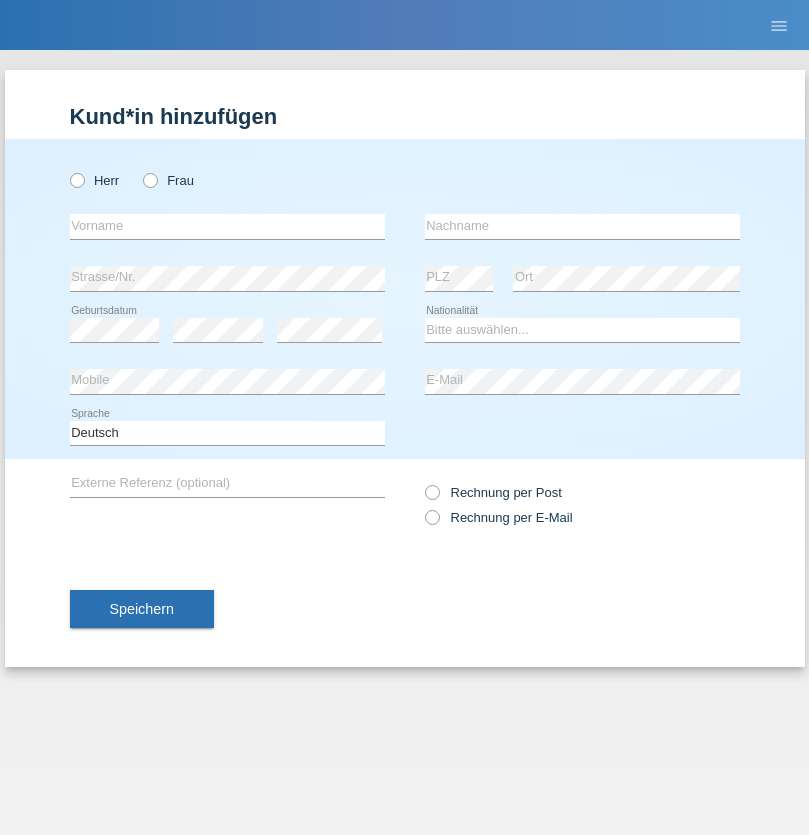 scroll, scrollTop: 0, scrollLeft: 0, axis: both 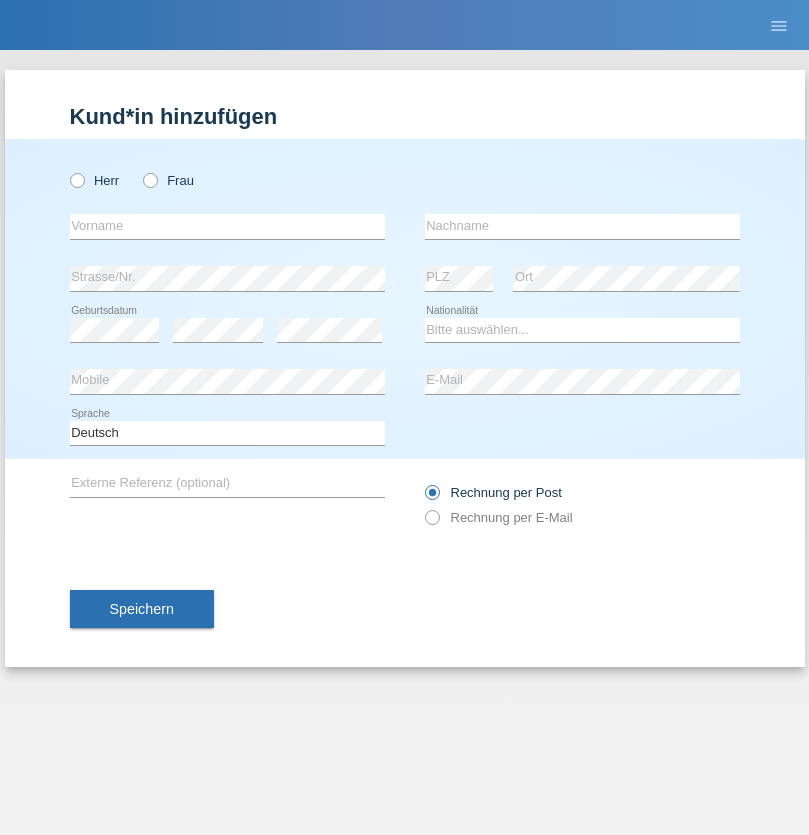 radio on "true" 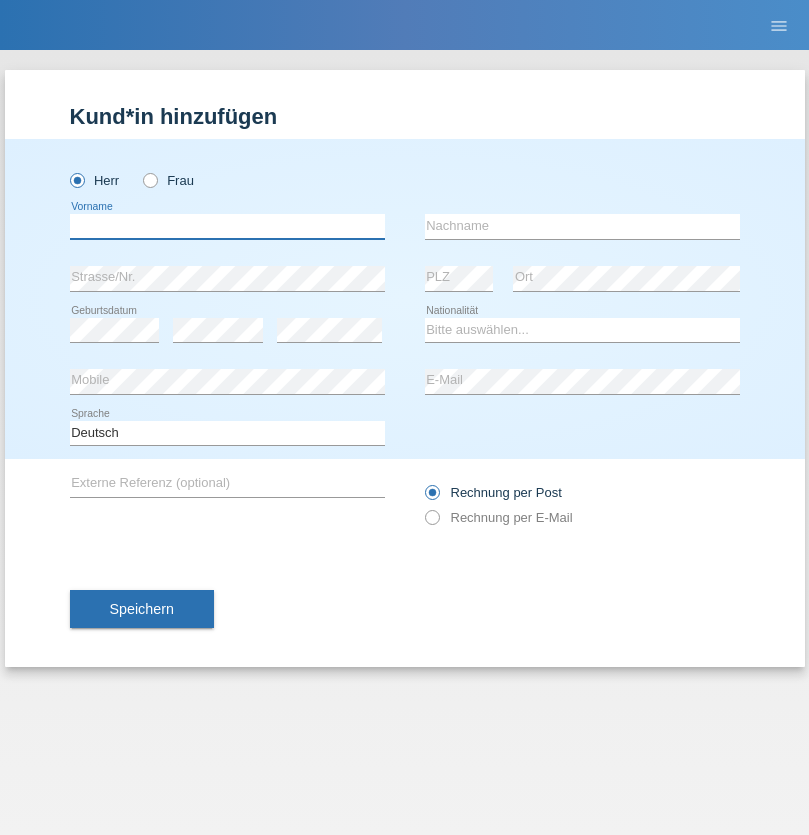 click at bounding box center (227, 226) 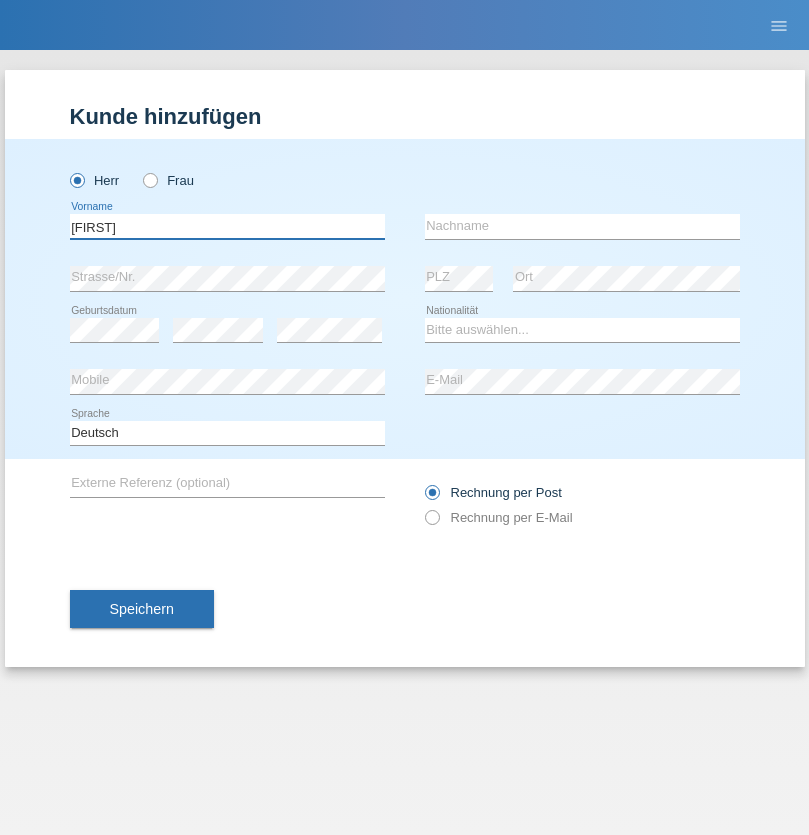 type on "[FIRST]" 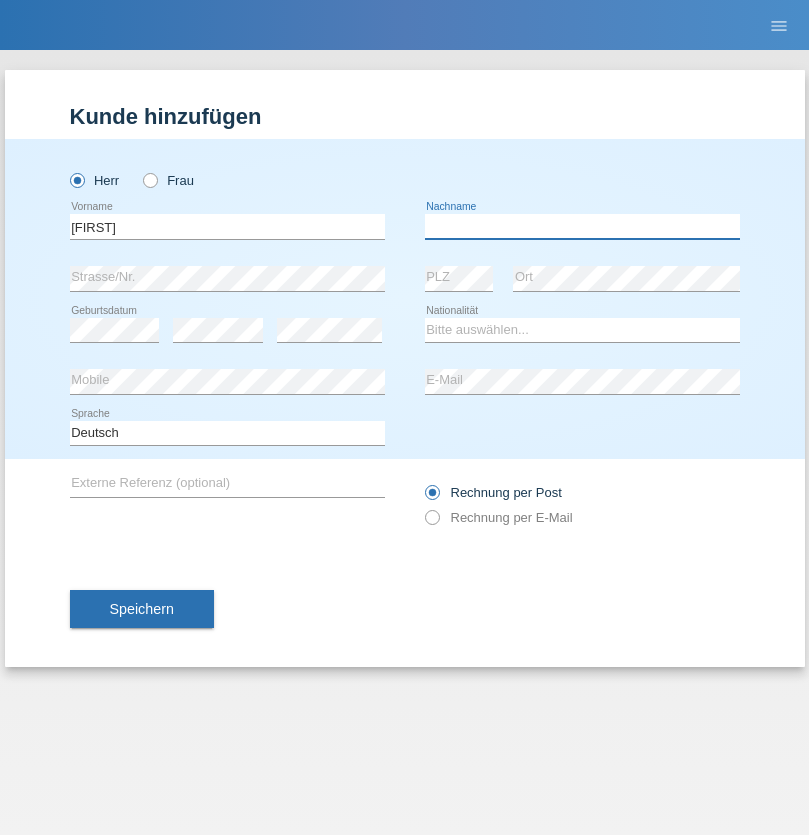 click at bounding box center [582, 226] 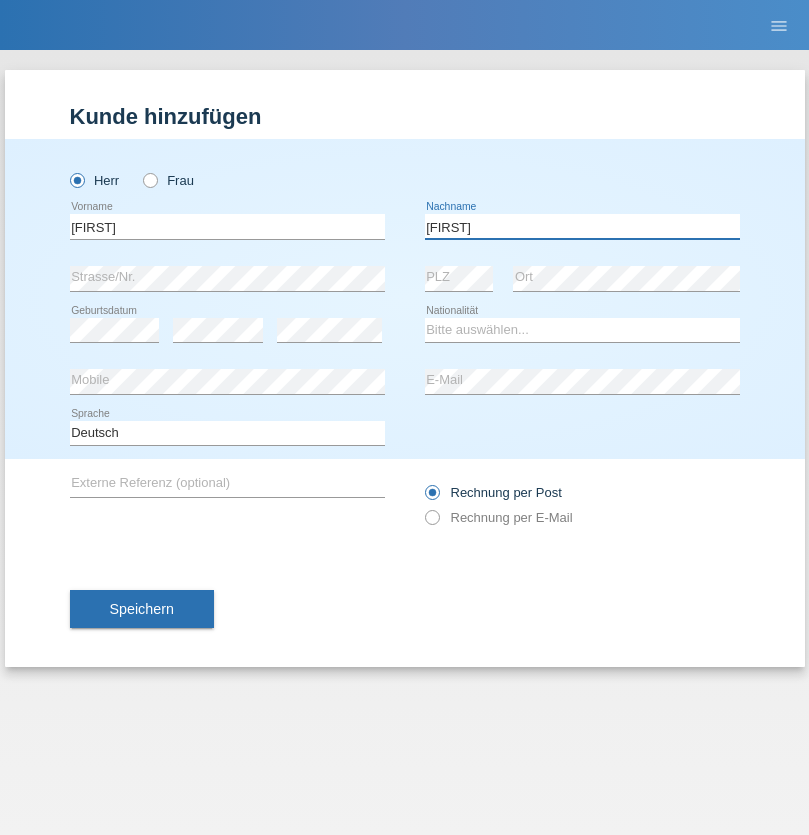 type on "[FIRST]" 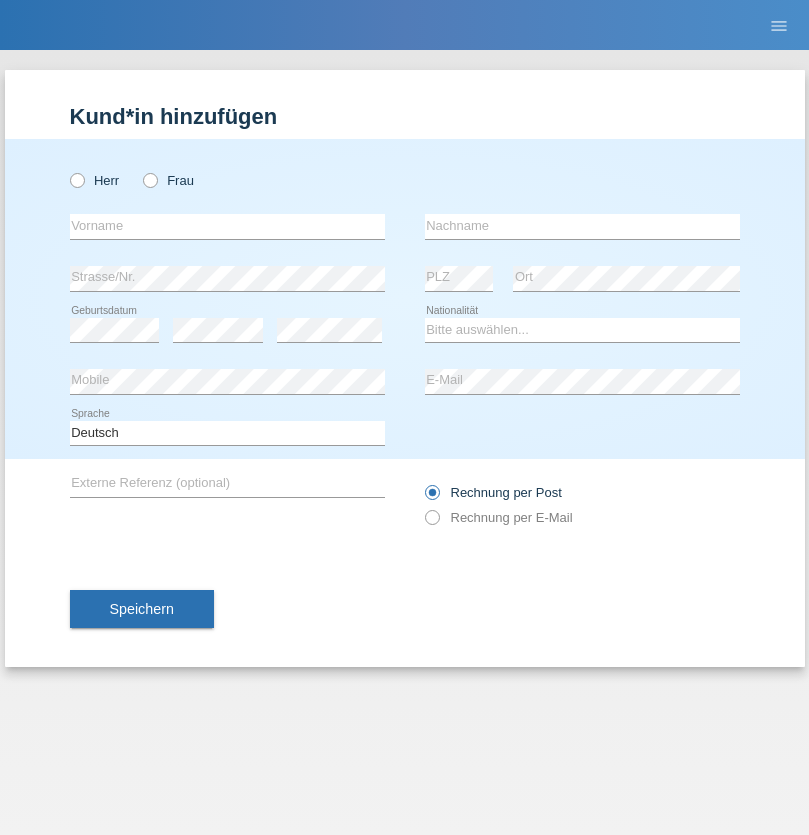 scroll, scrollTop: 0, scrollLeft: 0, axis: both 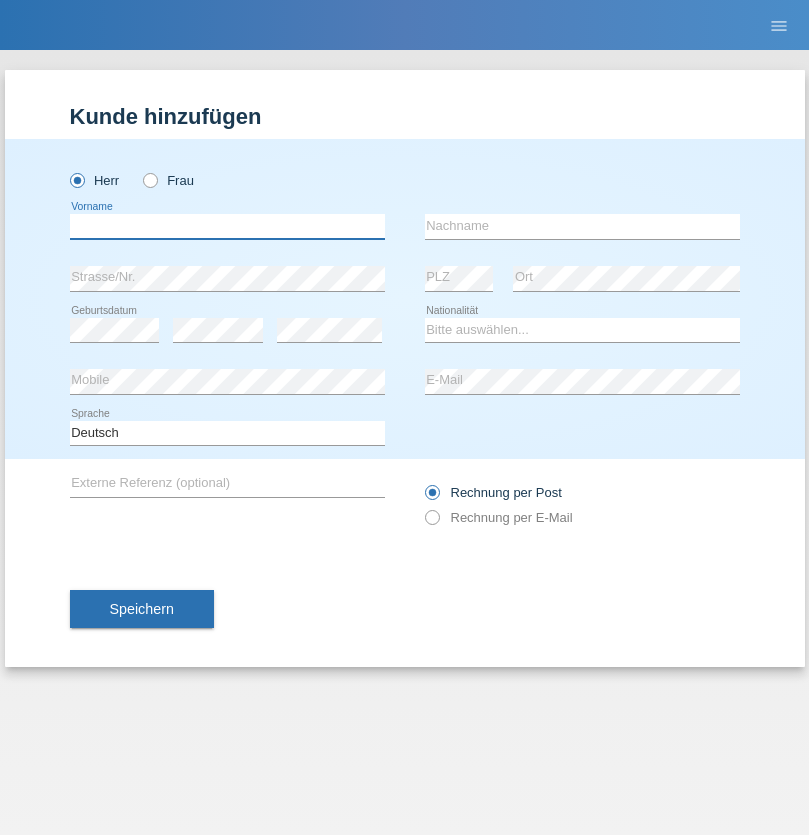click at bounding box center (227, 226) 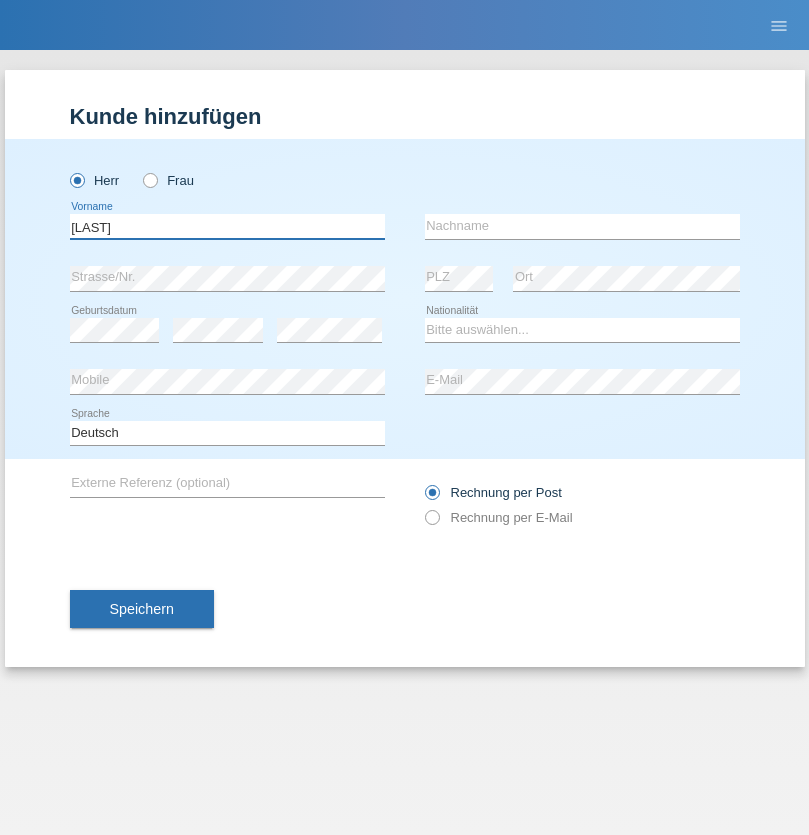type on "Baran" 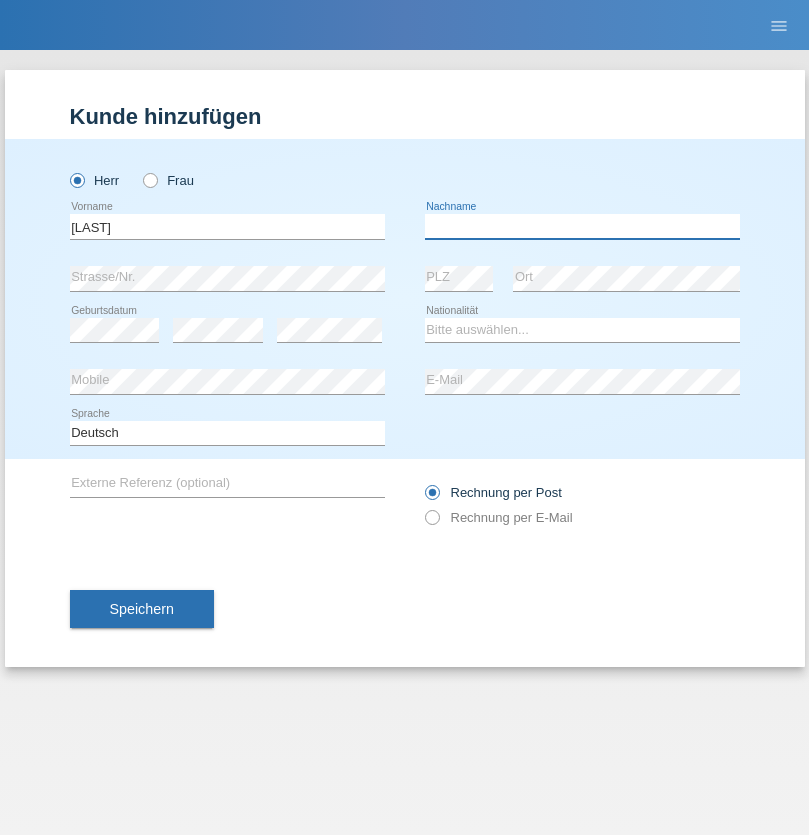 click at bounding box center [582, 226] 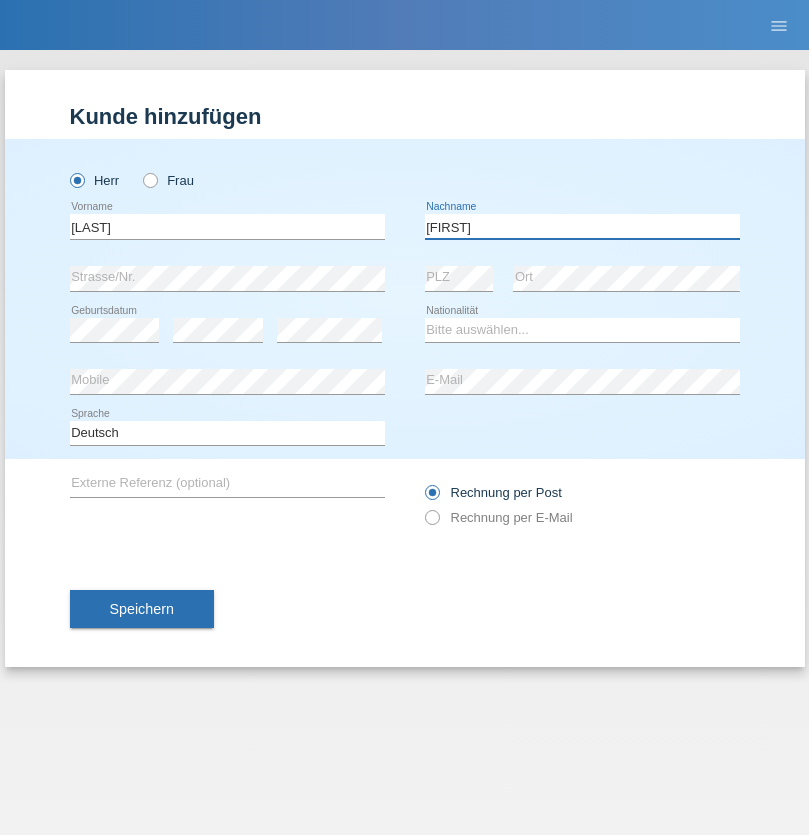 type on "Ayaz" 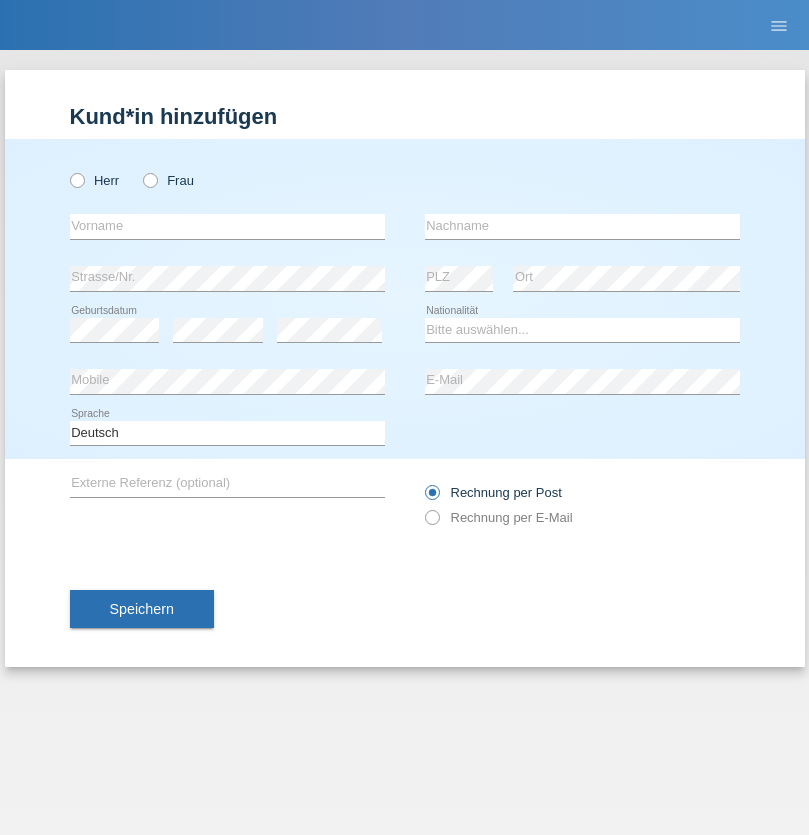 scroll, scrollTop: 0, scrollLeft: 0, axis: both 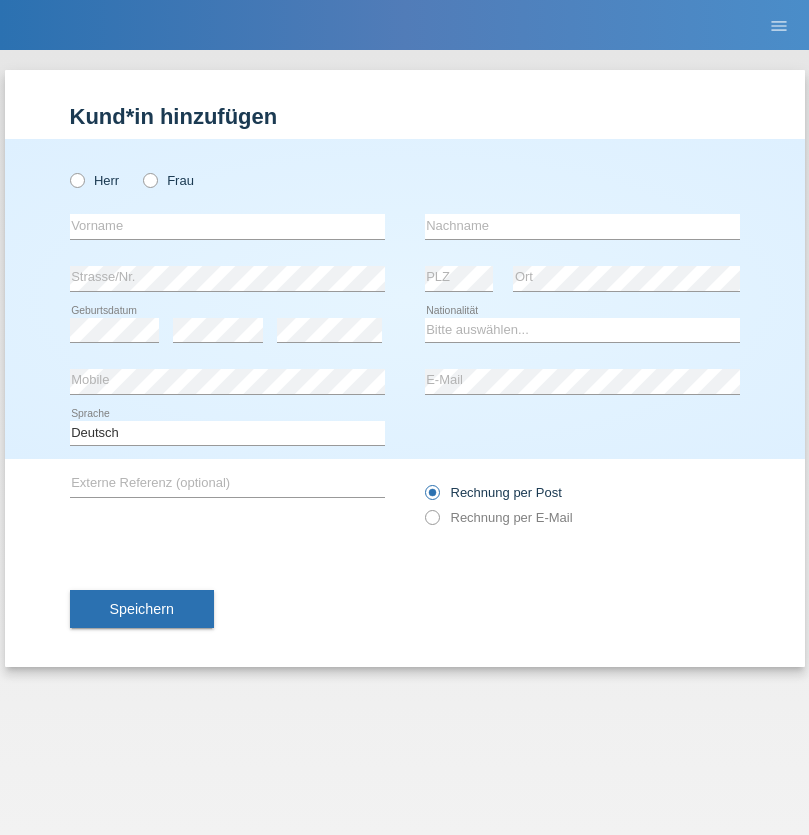 radio on "true" 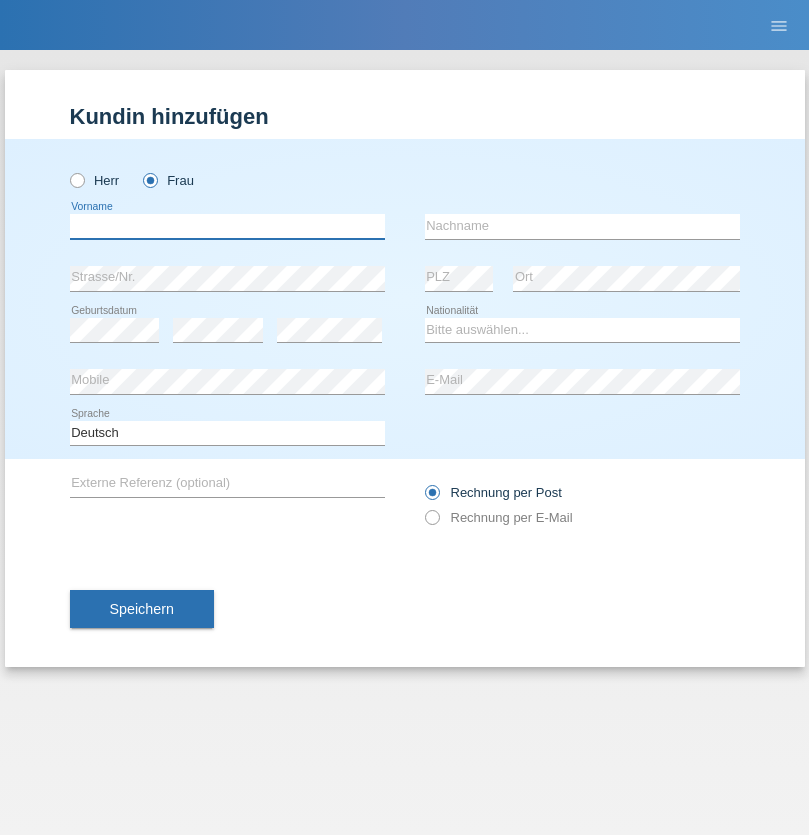 click at bounding box center (227, 226) 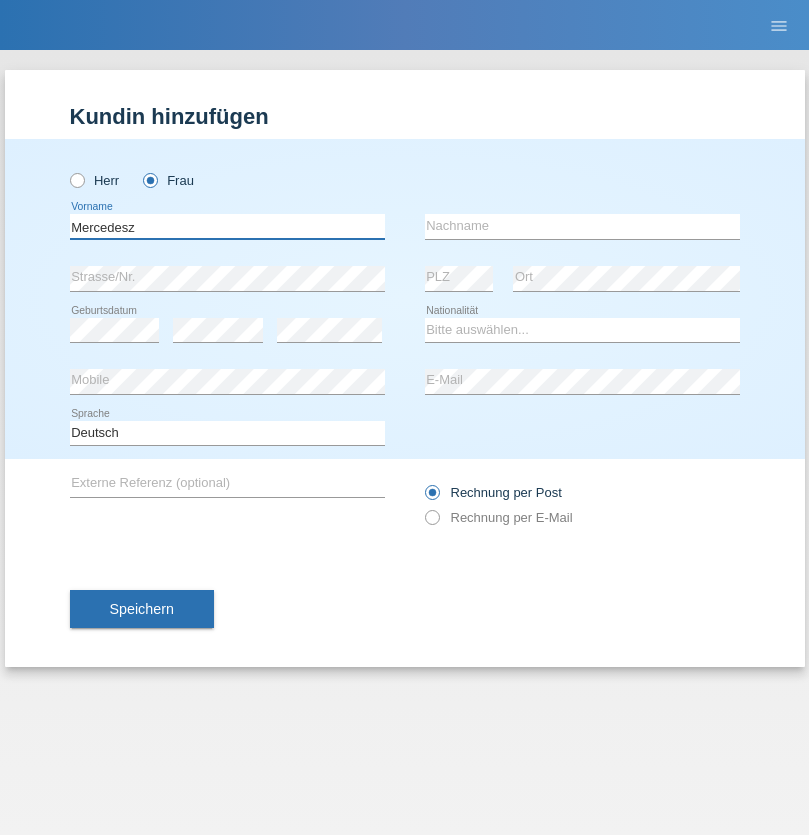 type on "Mercedesz" 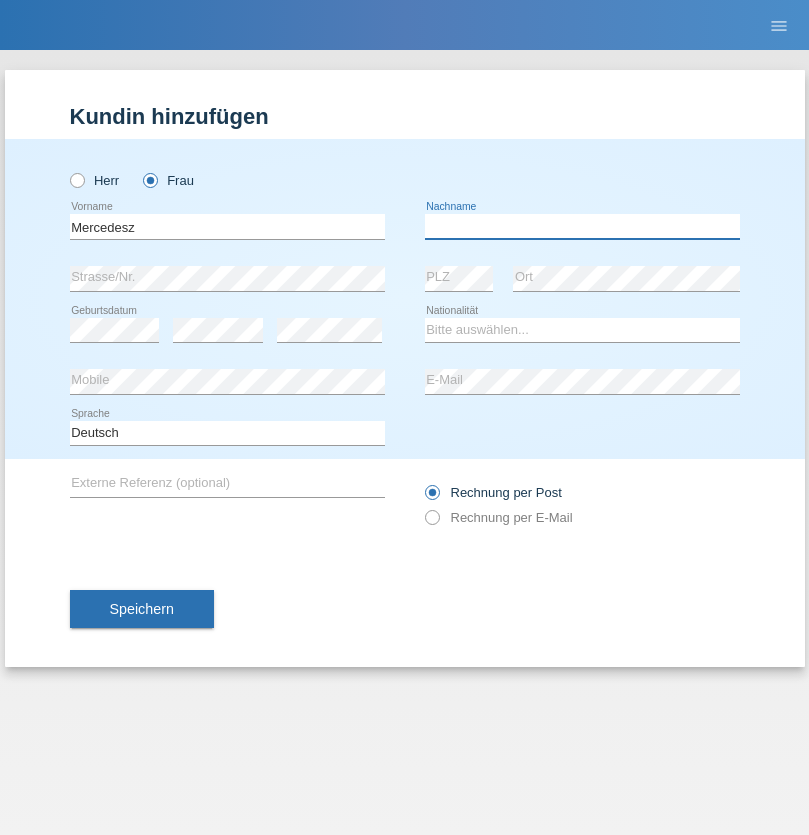 click at bounding box center (582, 226) 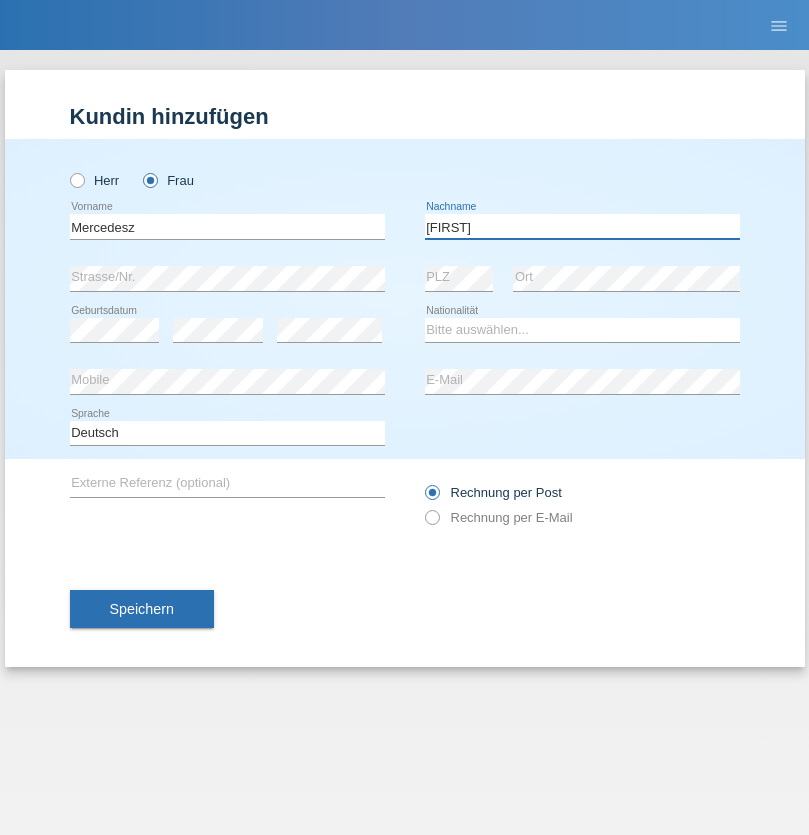 type on "[FIRST]" 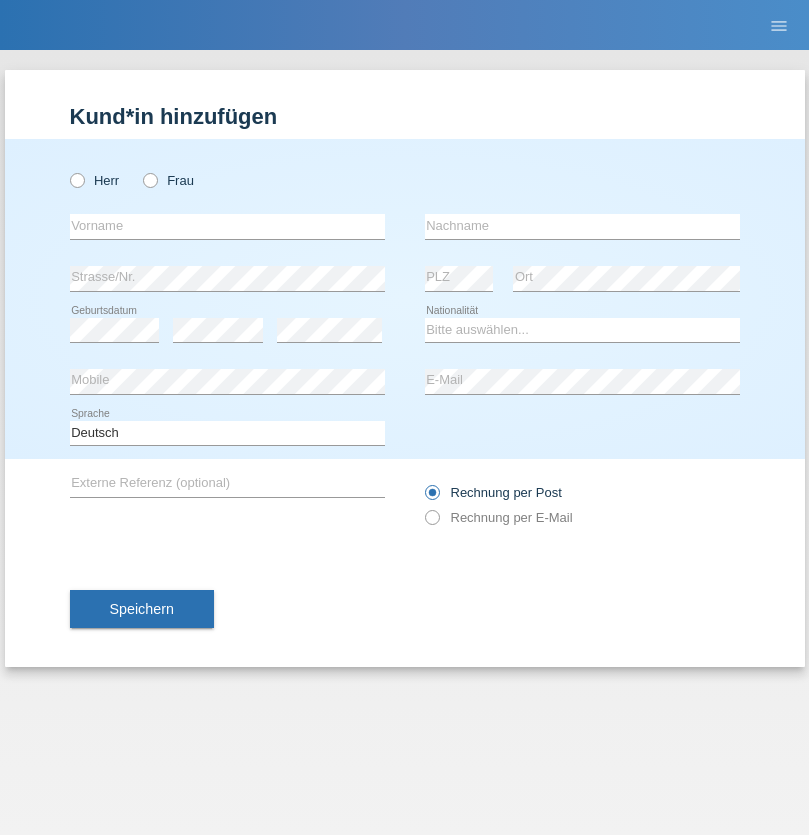 scroll, scrollTop: 0, scrollLeft: 0, axis: both 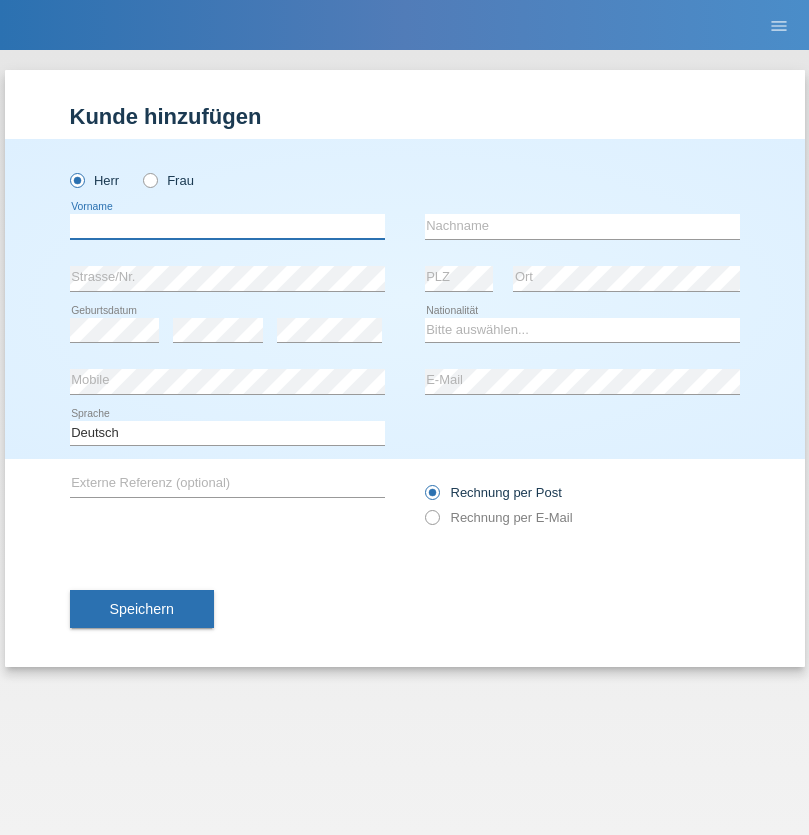 click at bounding box center (227, 226) 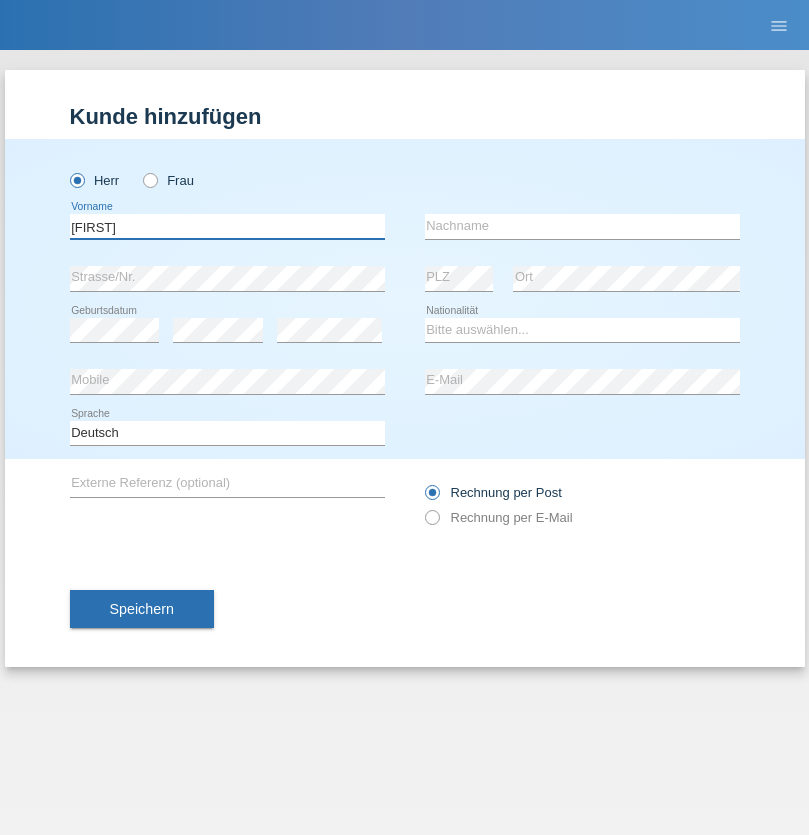 type on "Viktor" 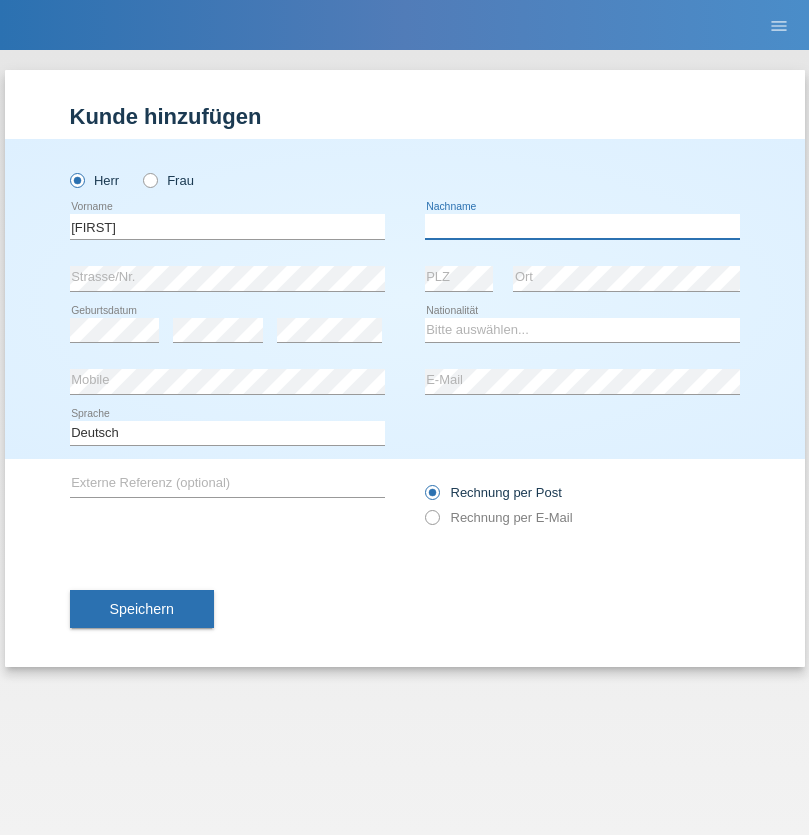 click at bounding box center [582, 226] 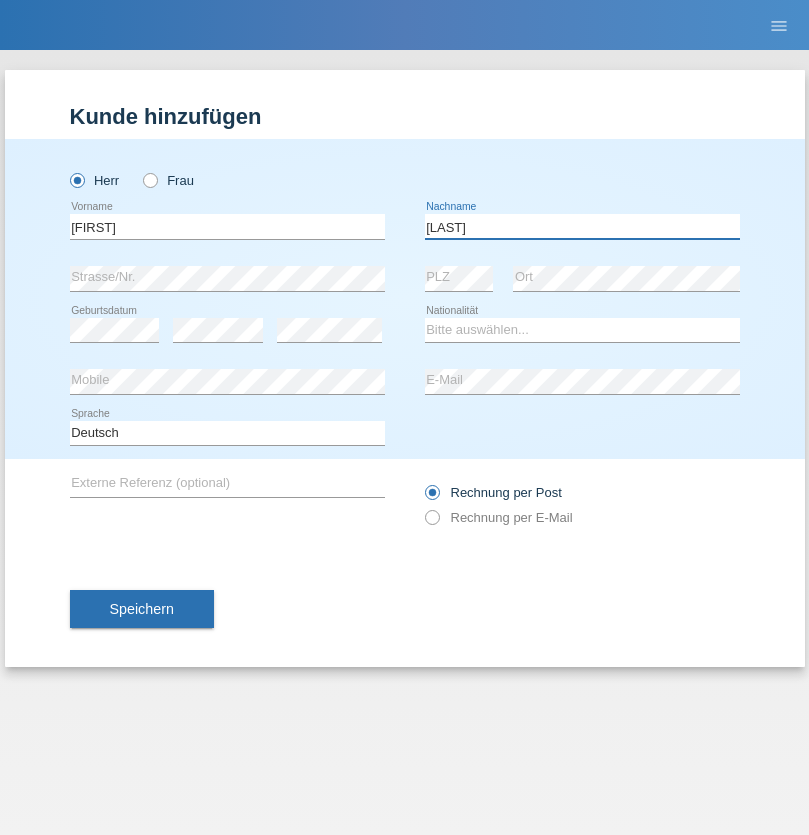 type on "Molnár" 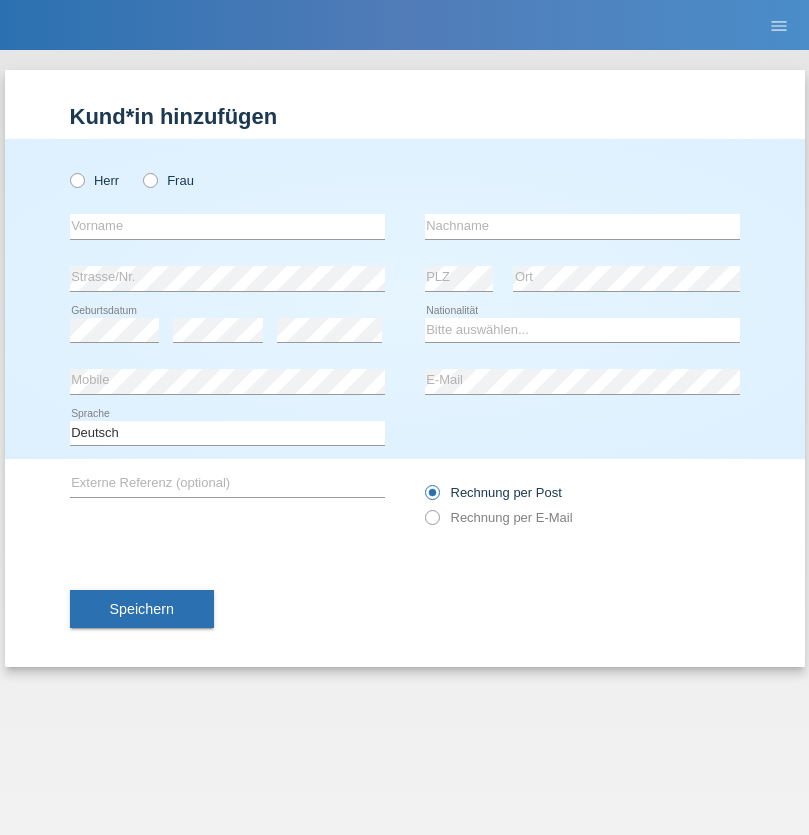 scroll, scrollTop: 0, scrollLeft: 0, axis: both 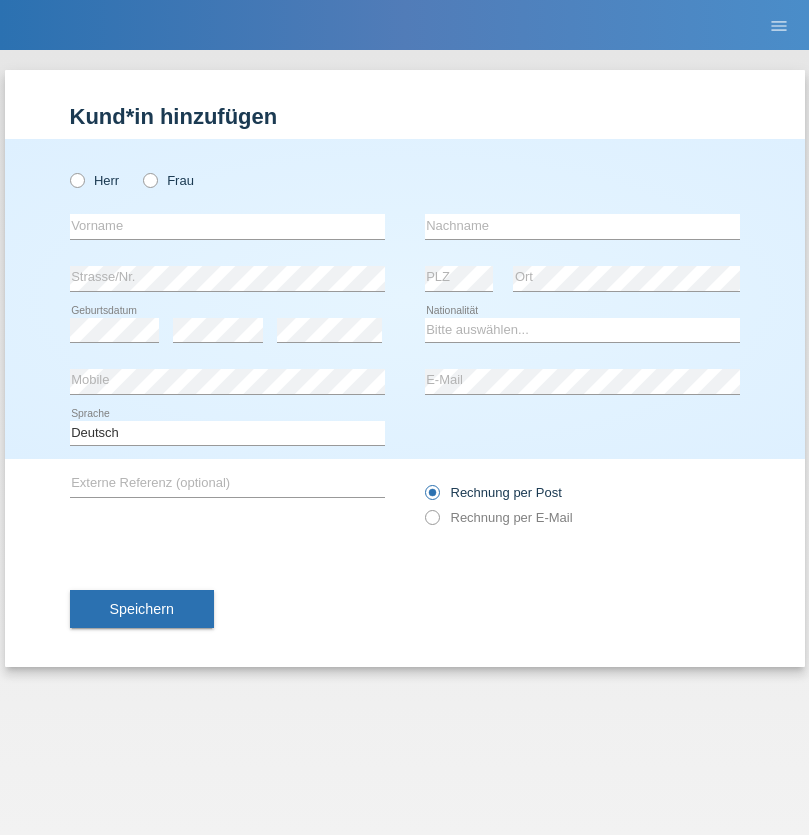 radio on "true" 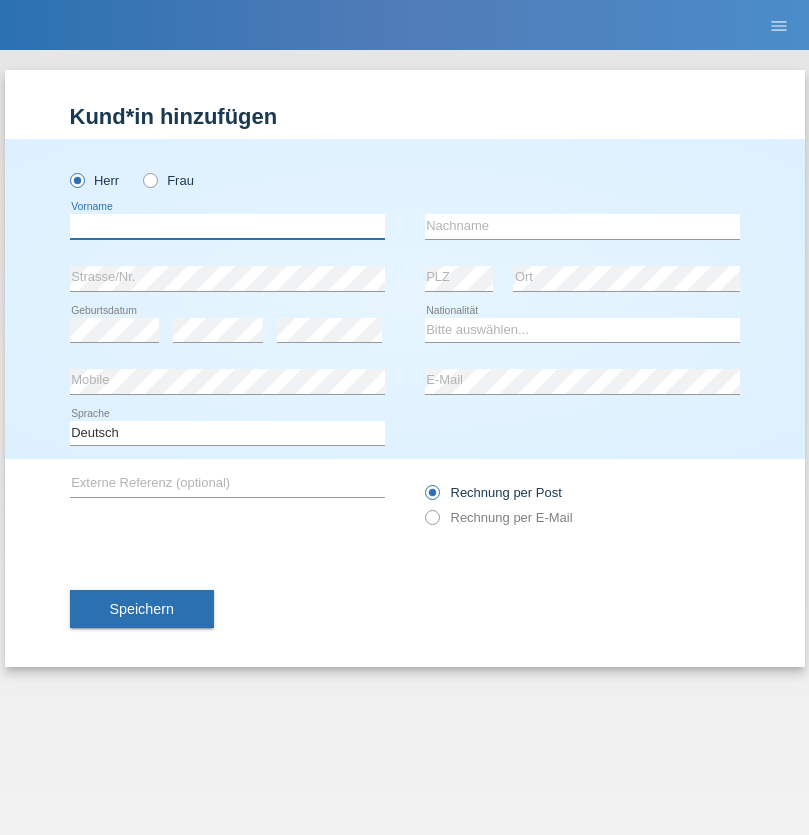 click at bounding box center [227, 226] 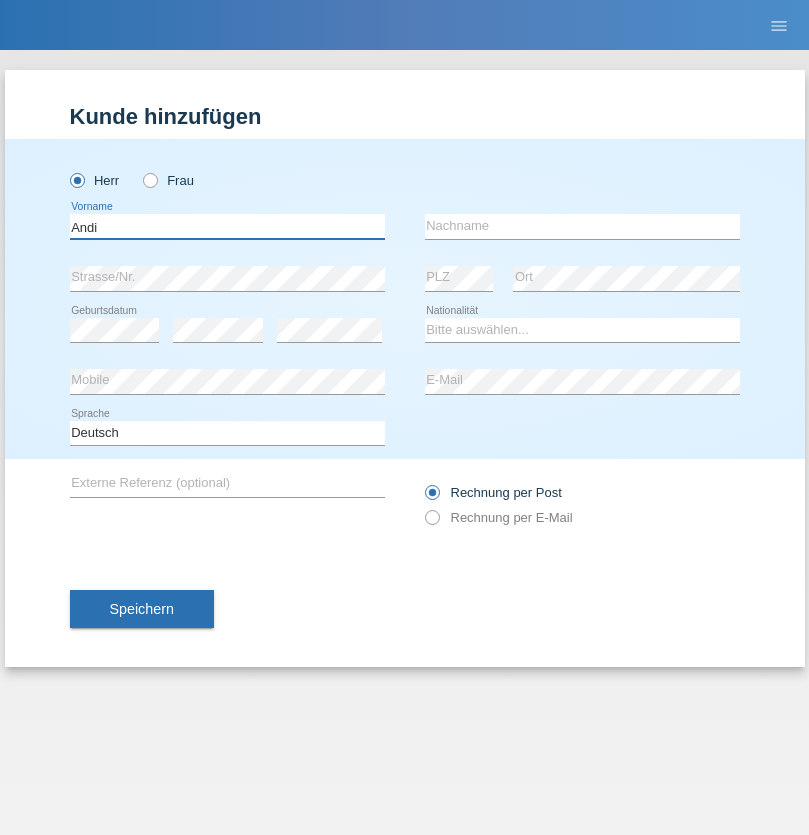 type on "Andi" 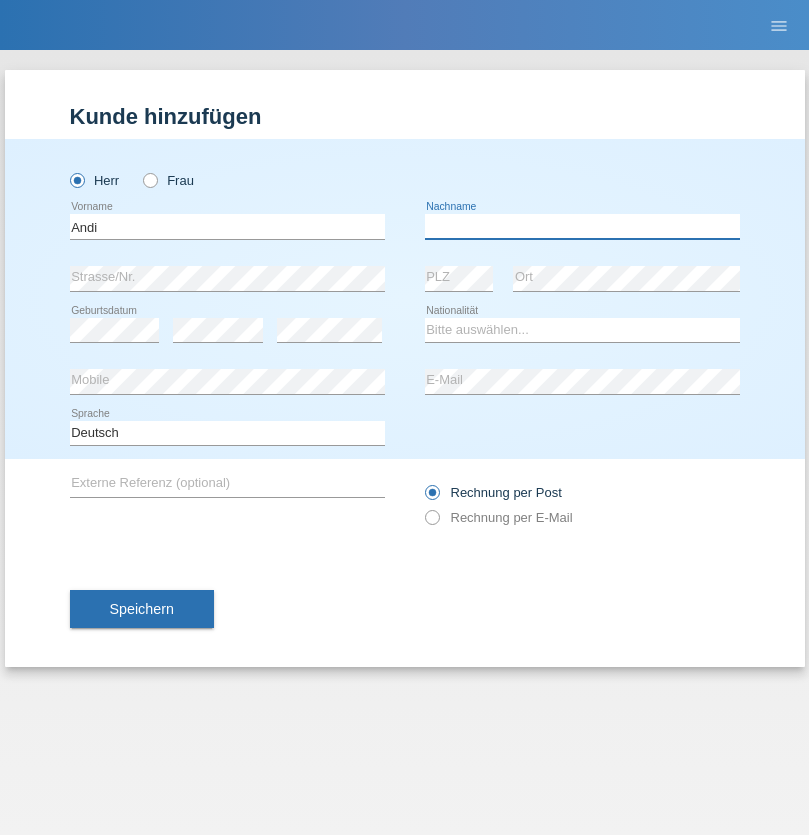 click at bounding box center [582, 226] 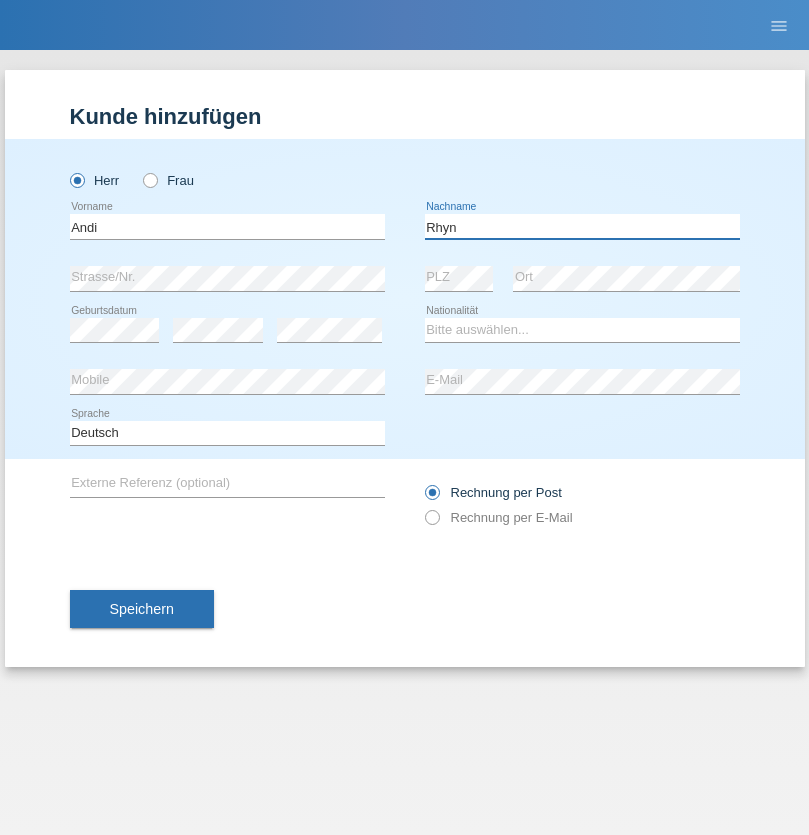 type on "Rhyn" 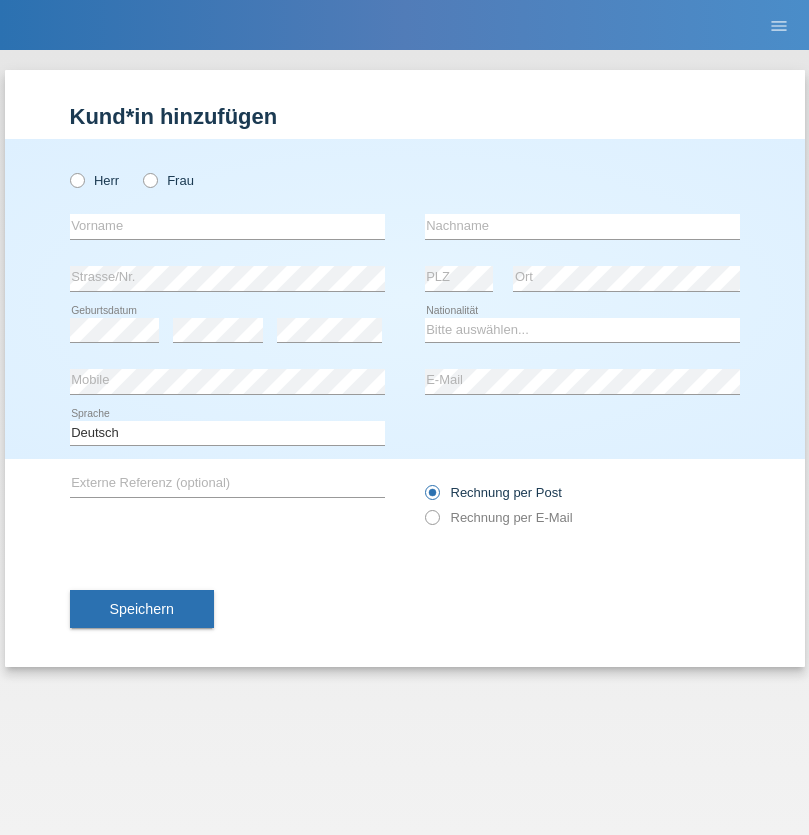 scroll, scrollTop: 0, scrollLeft: 0, axis: both 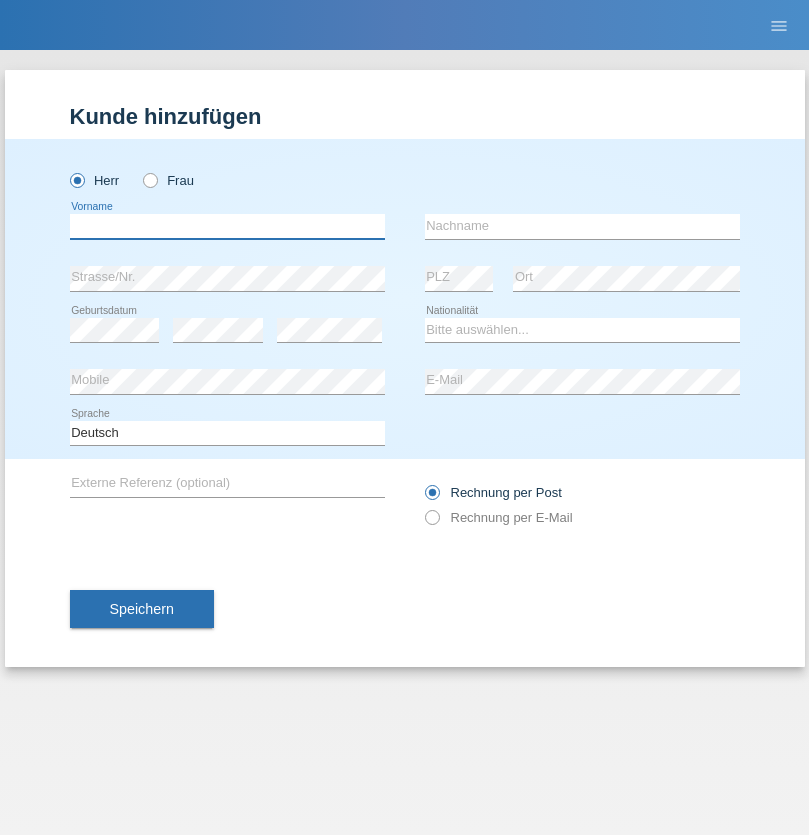click at bounding box center [227, 226] 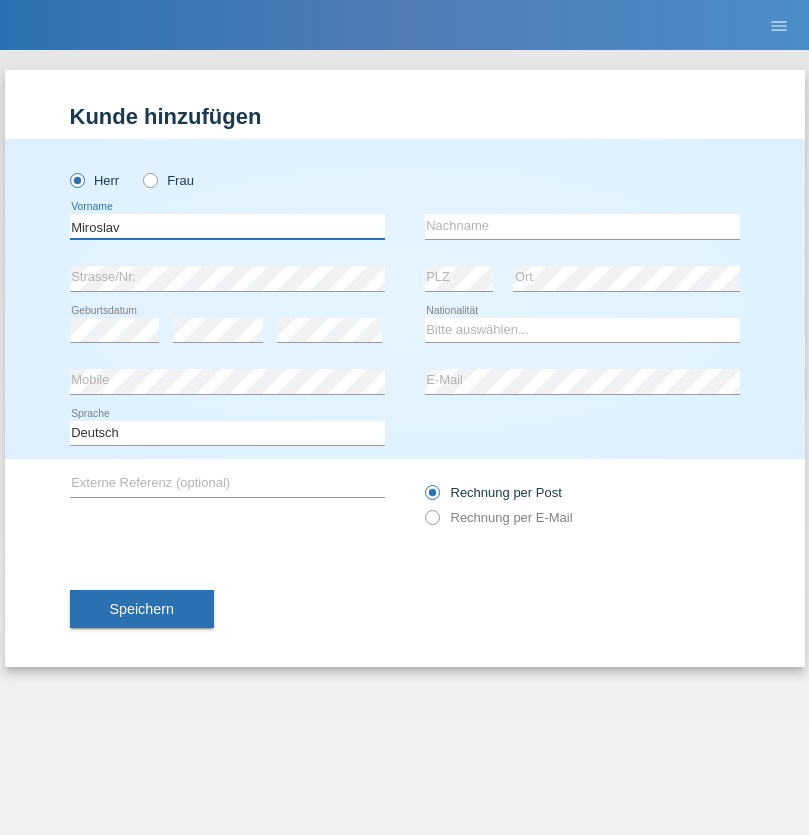type on "Miroslav" 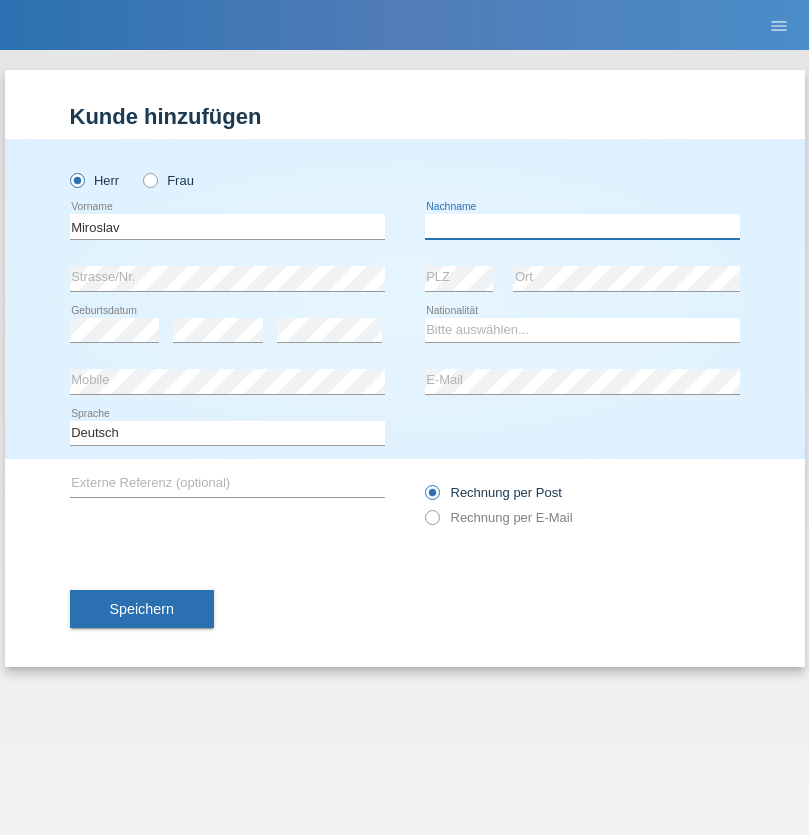click at bounding box center [582, 226] 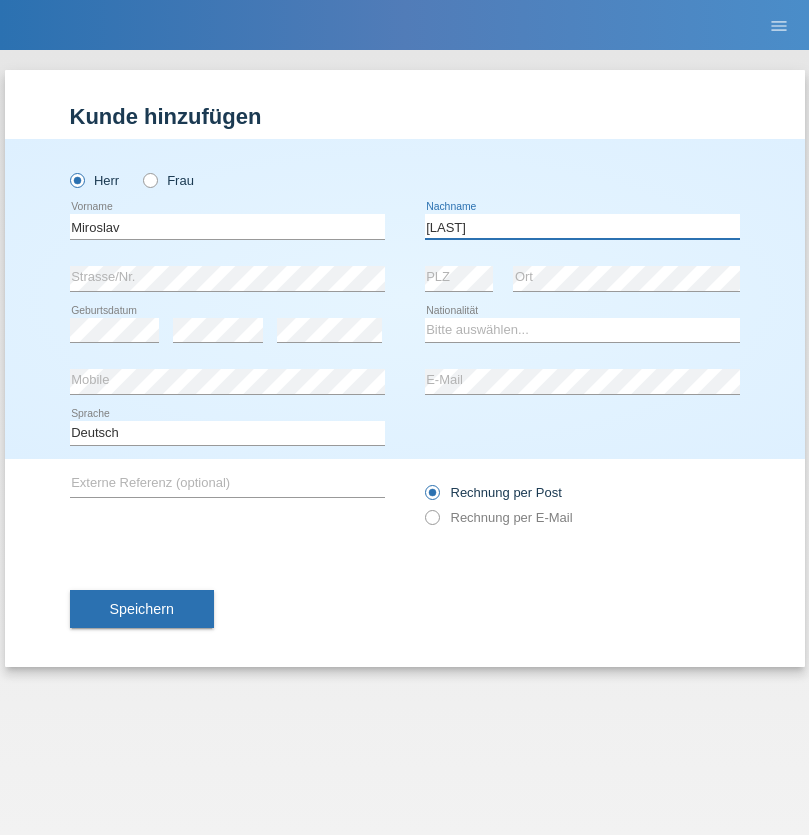 type on "Yordanov" 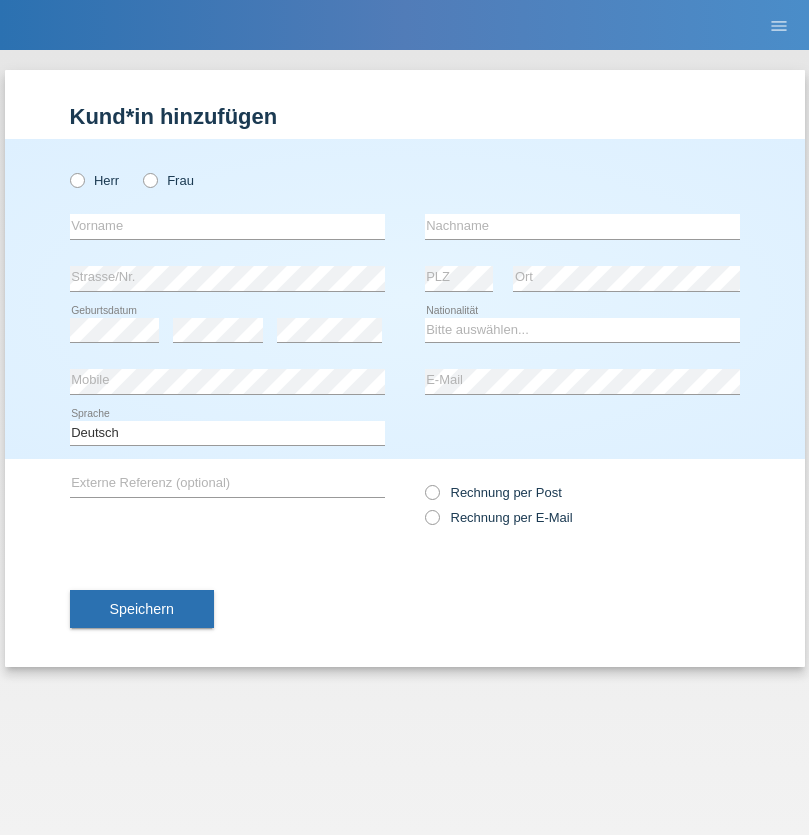 scroll, scrollTop: 0, scrollLeft: 0, axis: both 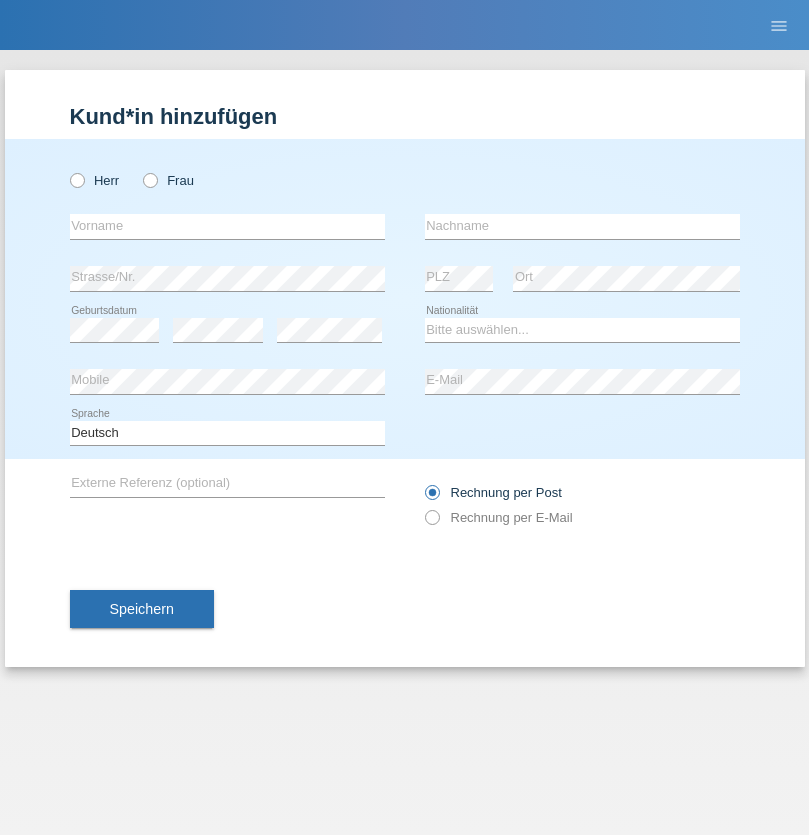 radio on "true" 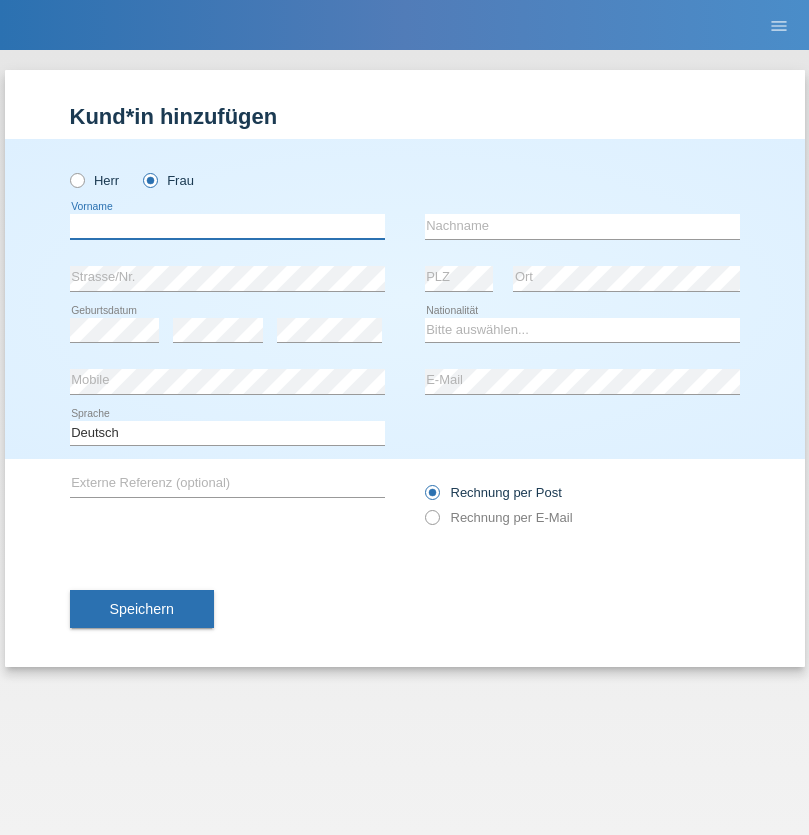click at bounding box center [227, 226] 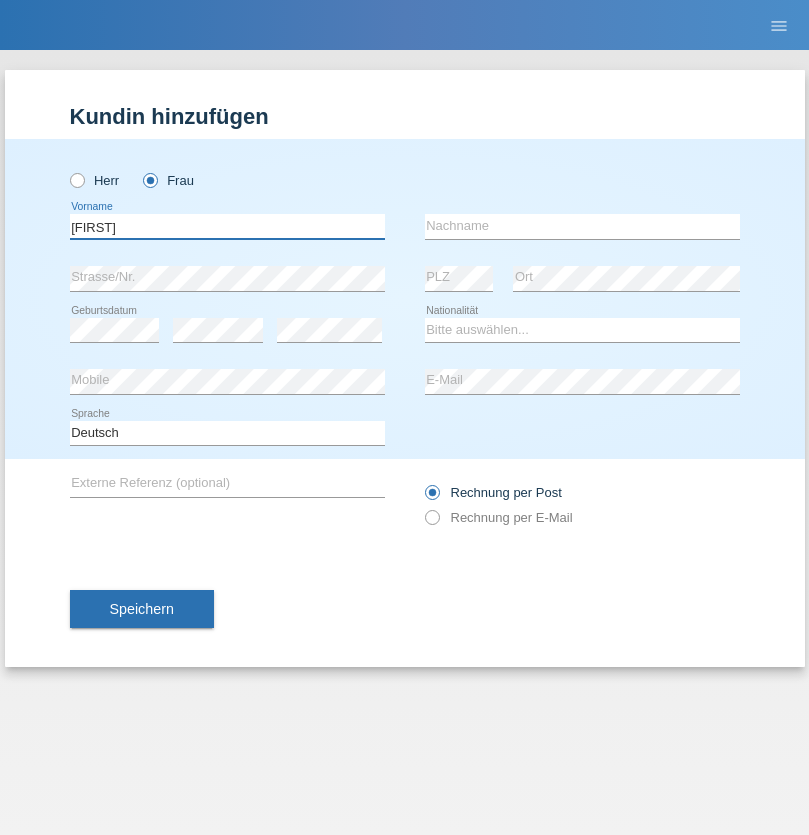 type on "[FIRST]" 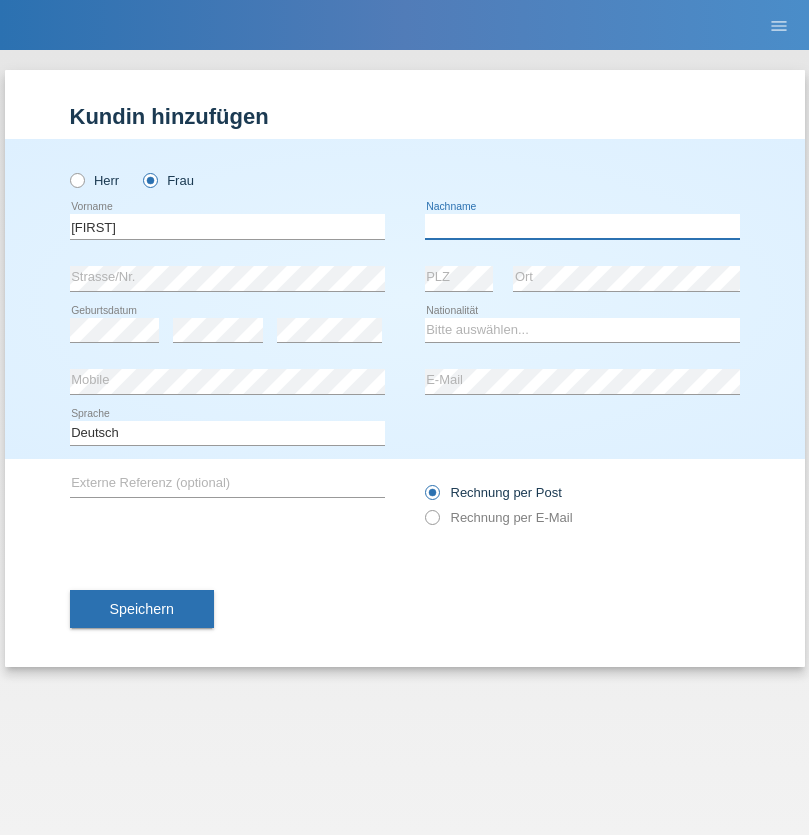 click at bounding box center [582, 226] 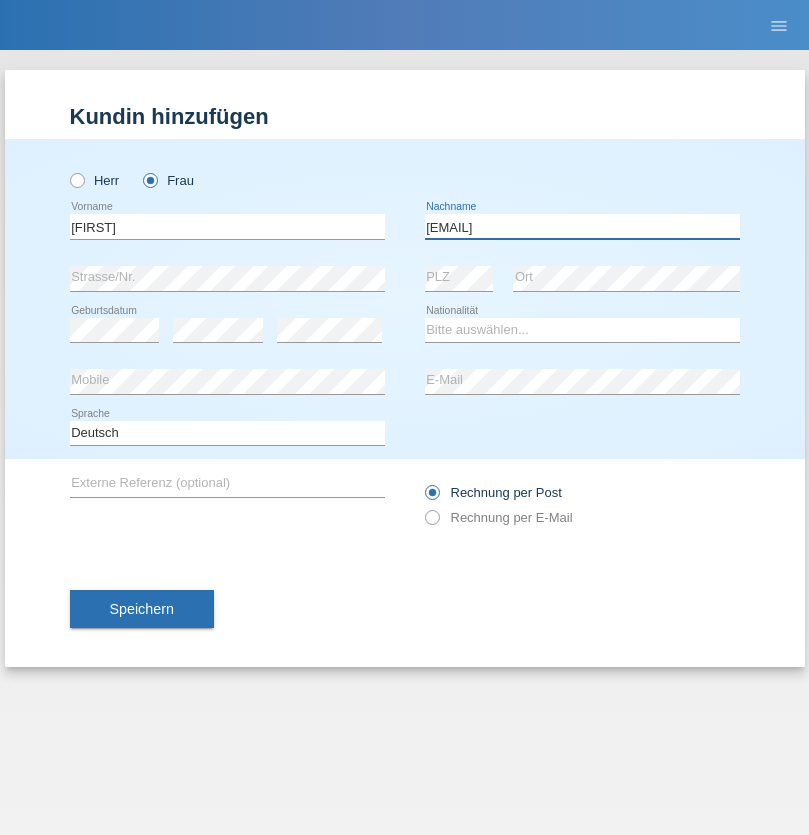 type on "[EMAIL]" 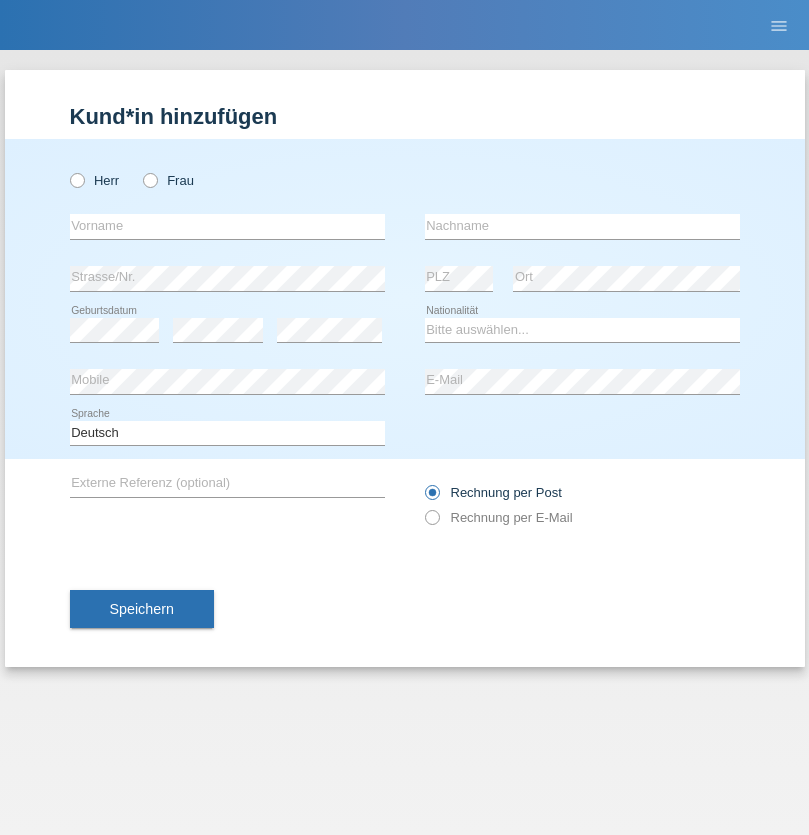 scroll, scrollTop: 0, scrollLeft: 0, axis: both 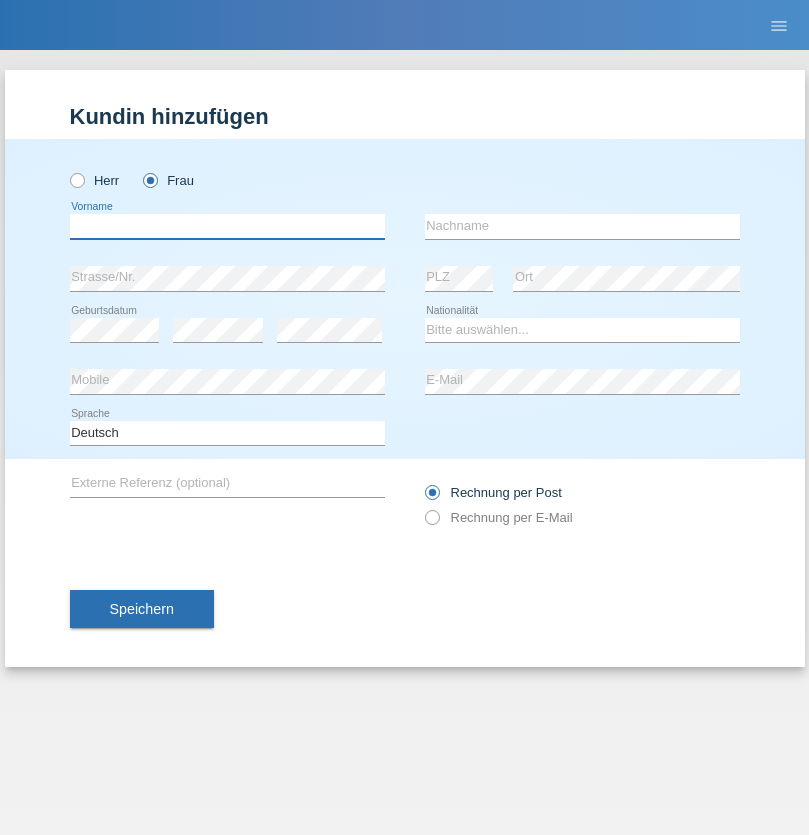 click at bounding box center [227, 226] 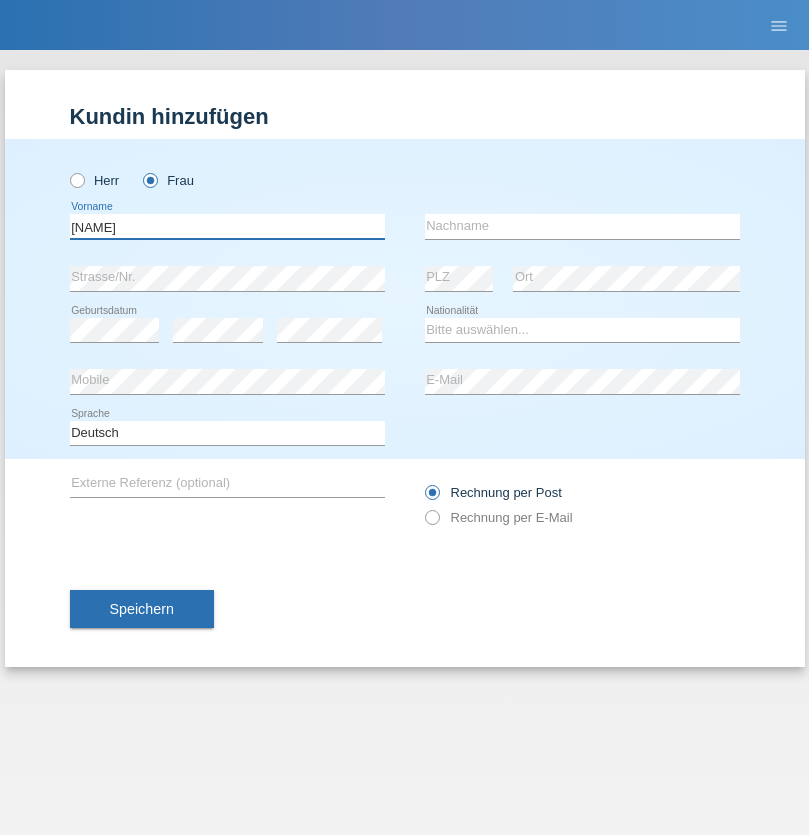type on "Meryem" 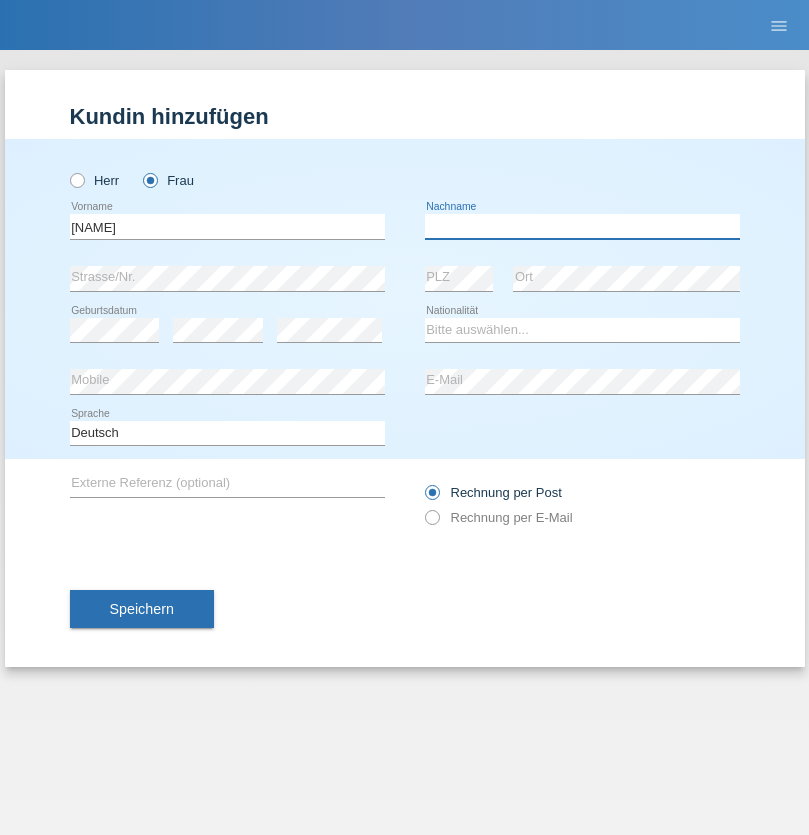 click at bounding box center (582, 226) 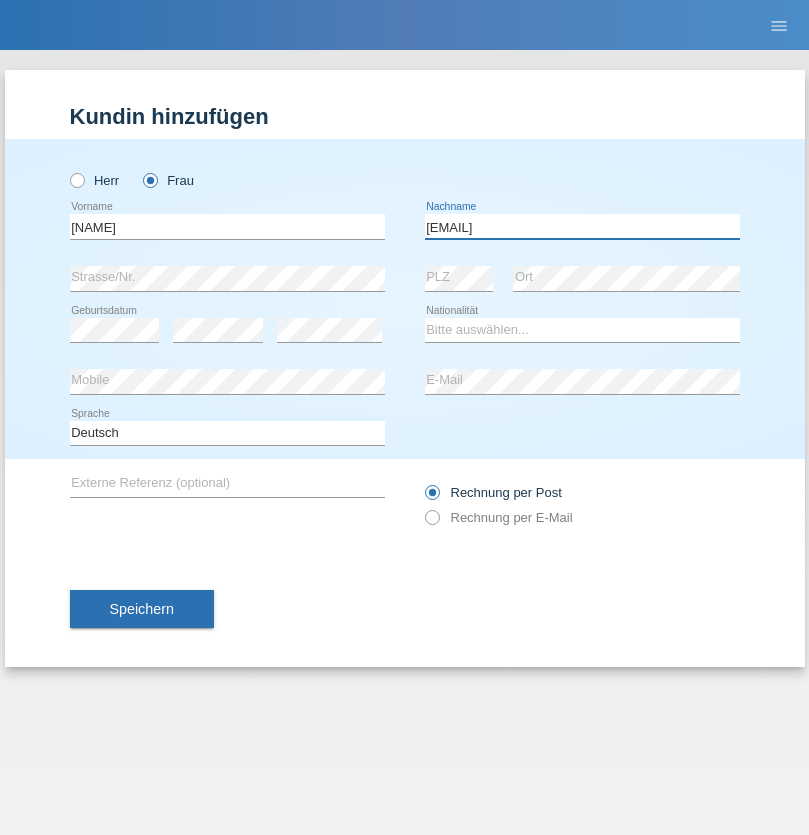 type on "meryemy@hotmail.com" 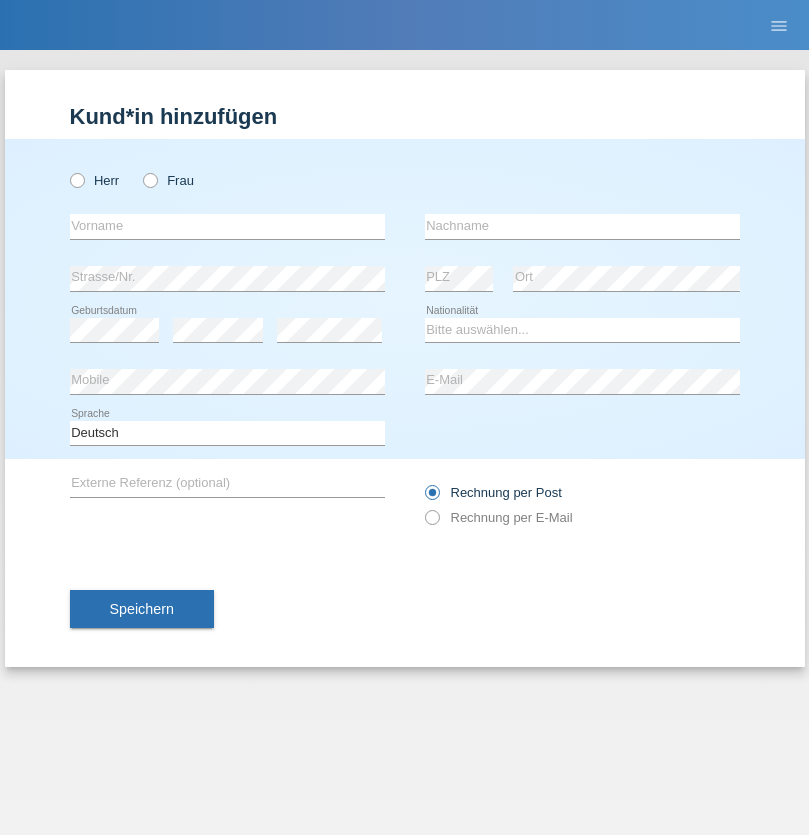 scroll, scrollTop: 0, scrollLeft: 0, axis: both 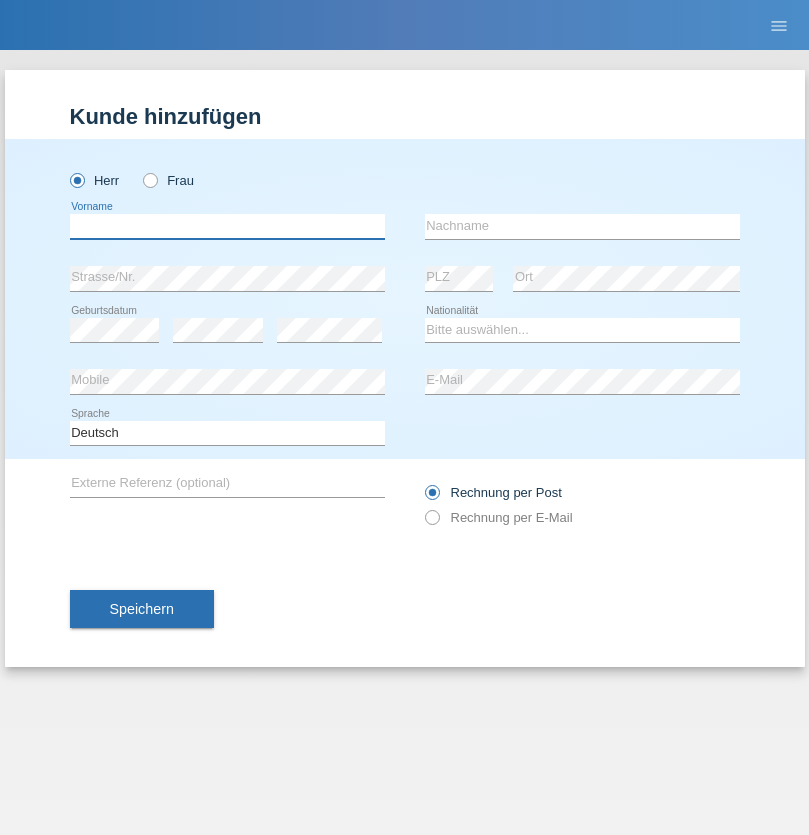 click at bounding box center [227, 226] 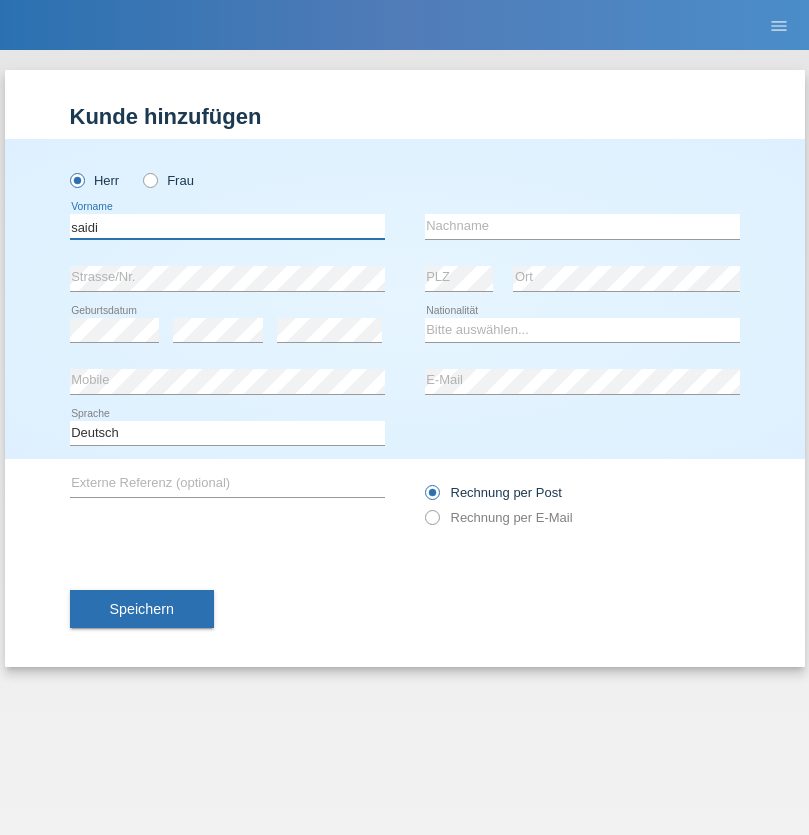 type on "saidi" 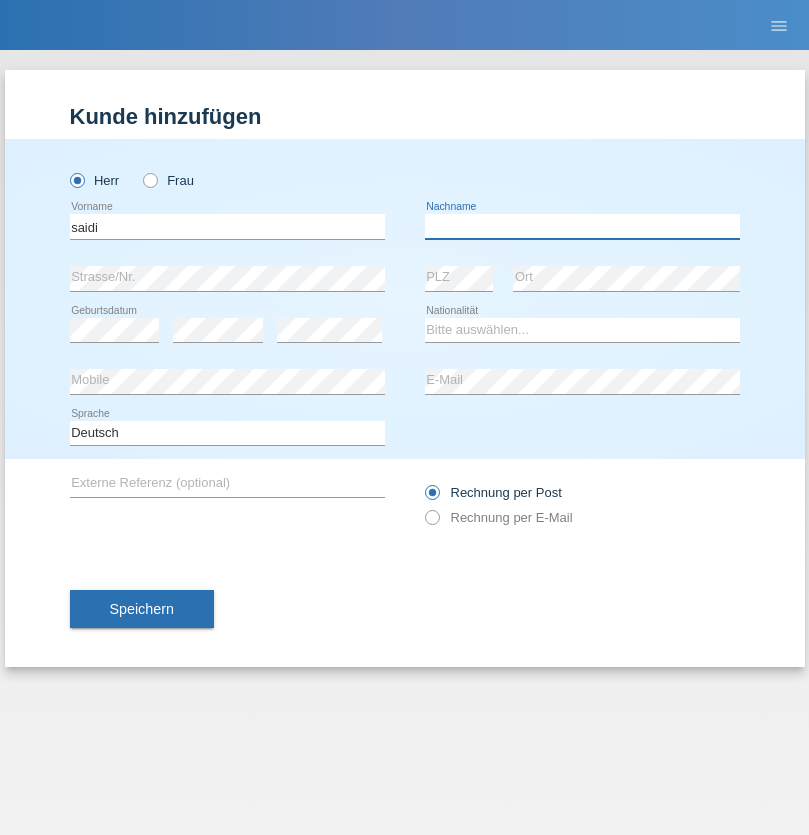 click at bounding box center [582, 226] 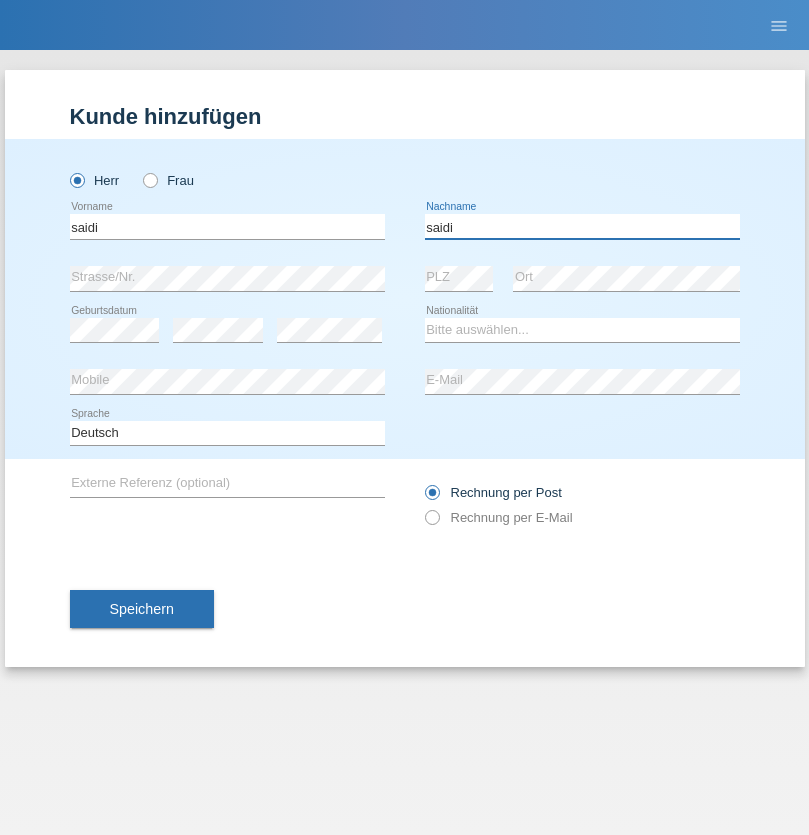 type on "saidi" 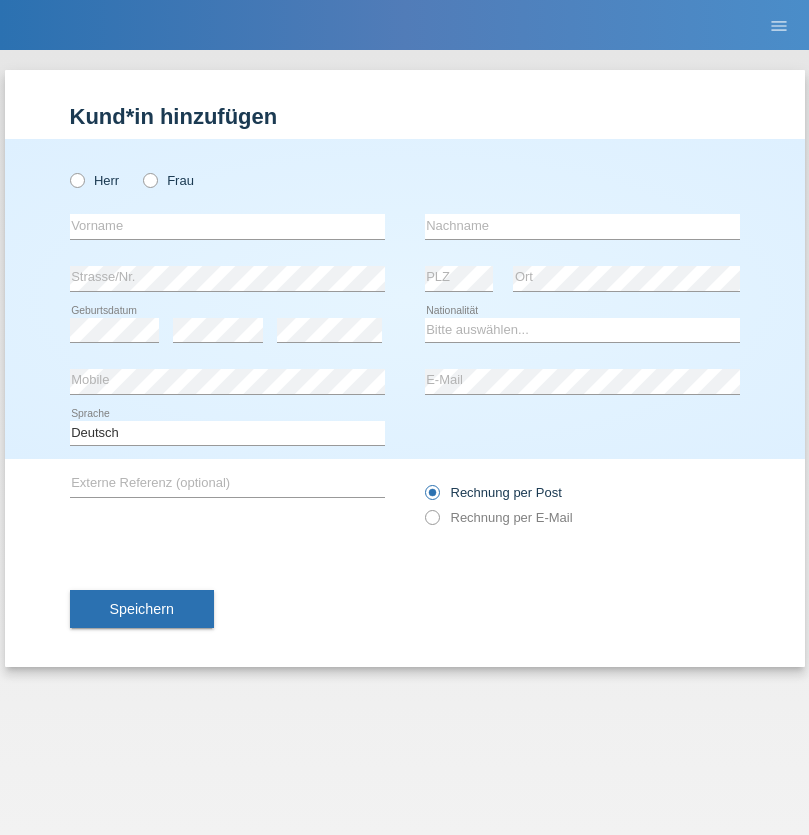 scroll, scrollTop: 0, scrollLeft: 0, axis: both 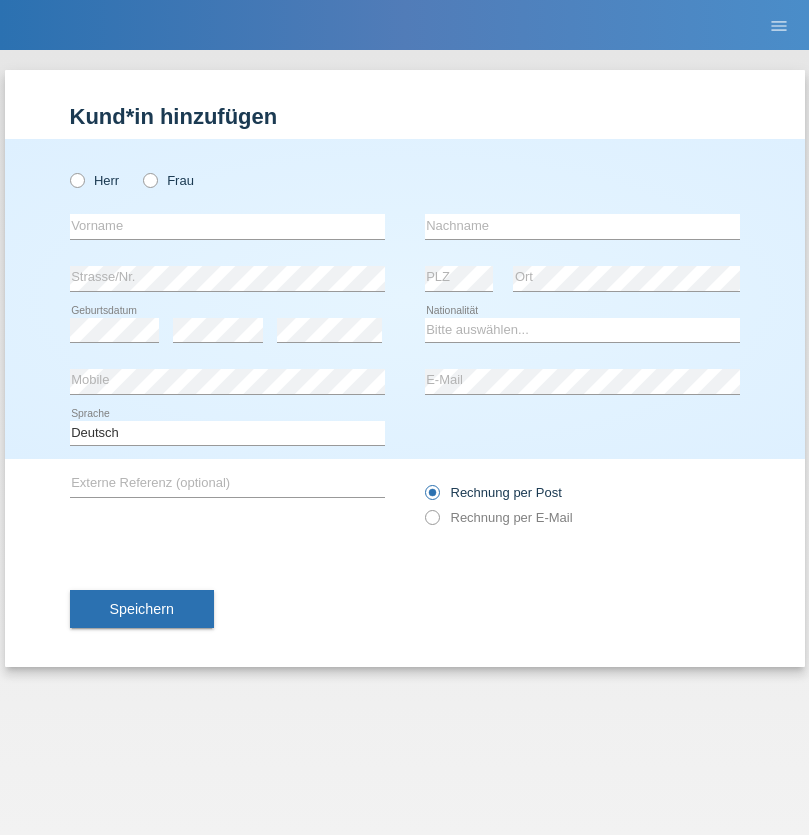 radio on "true" 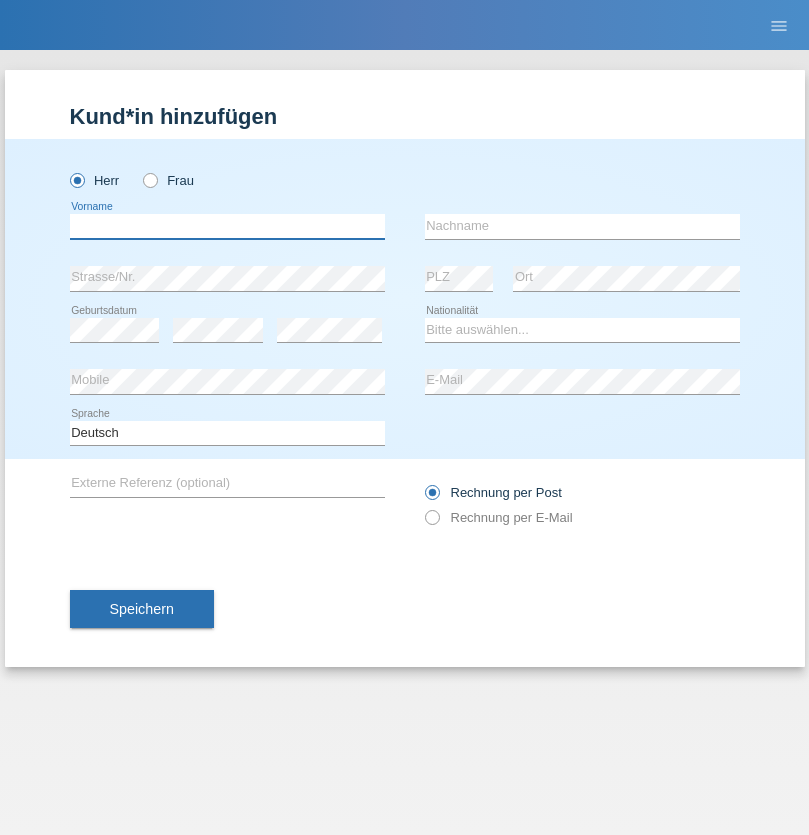 click at bounding box center [227, 226] 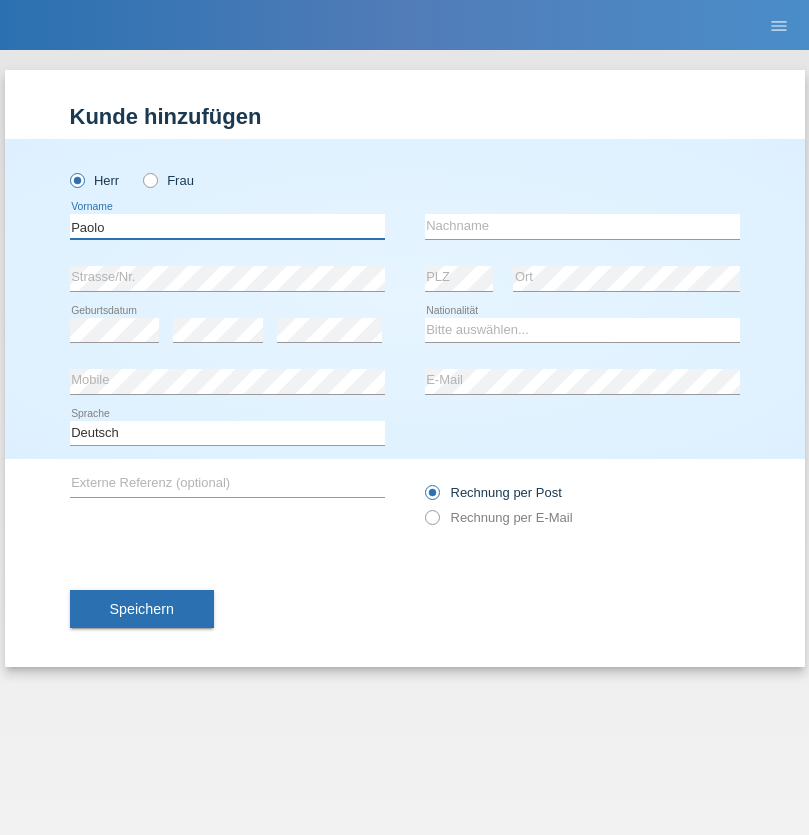 type on "Paolo" 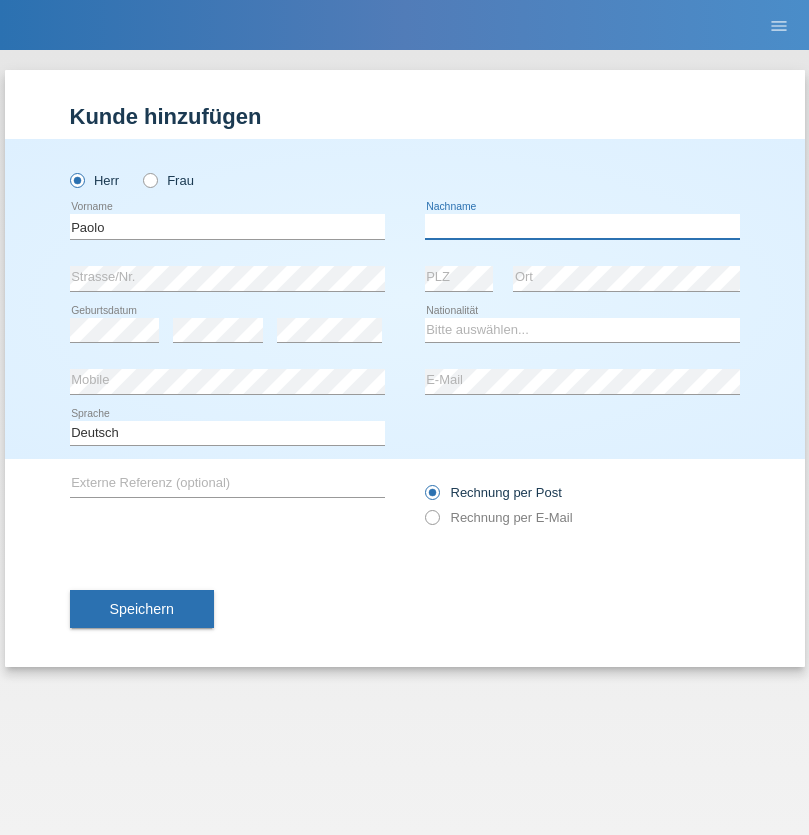 click at bounding box center [582, 226] 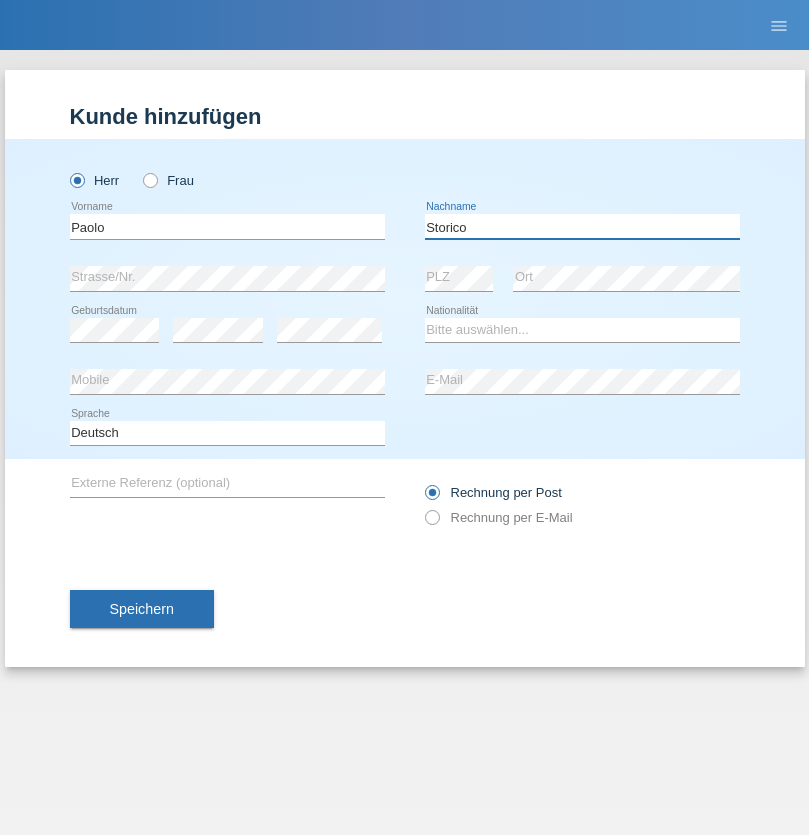 type on "Storico" 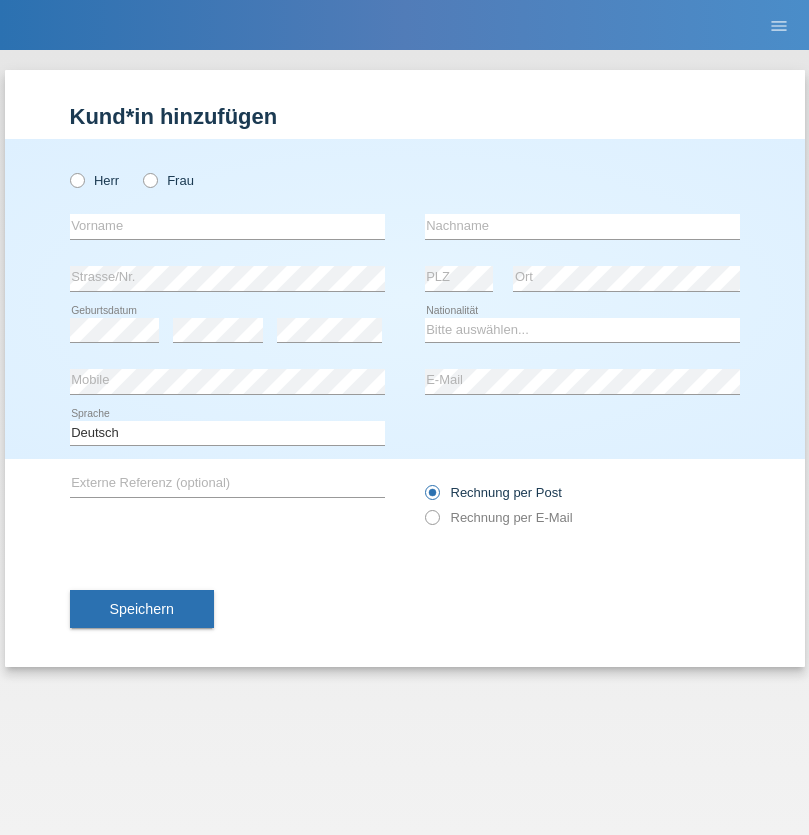 scroll, scrollTop: 0, scrollLeft: 0, axis: both 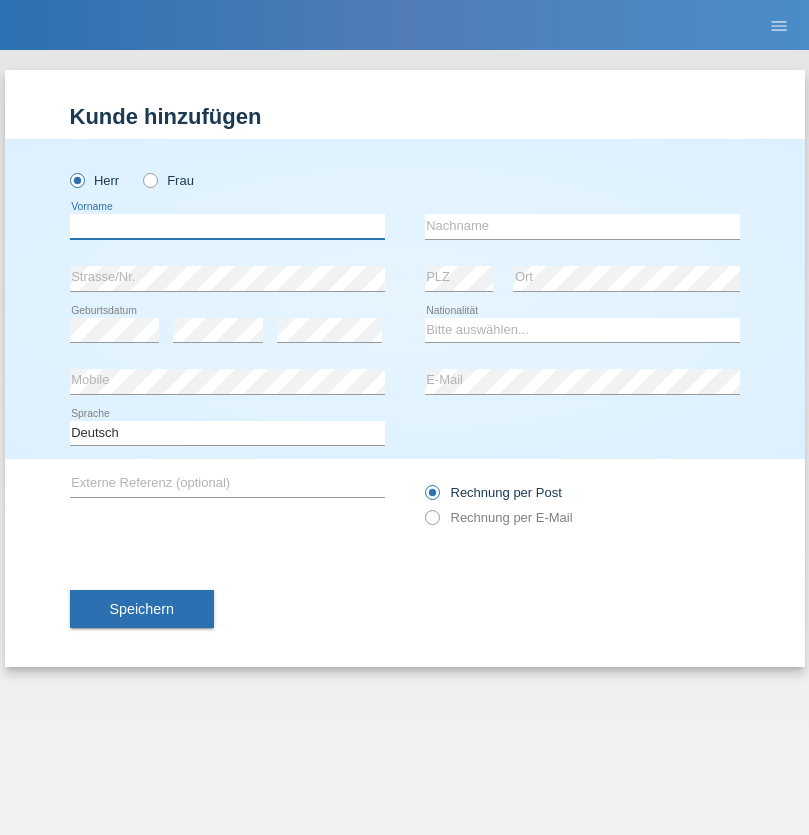 click at bounding box center (227, 226) 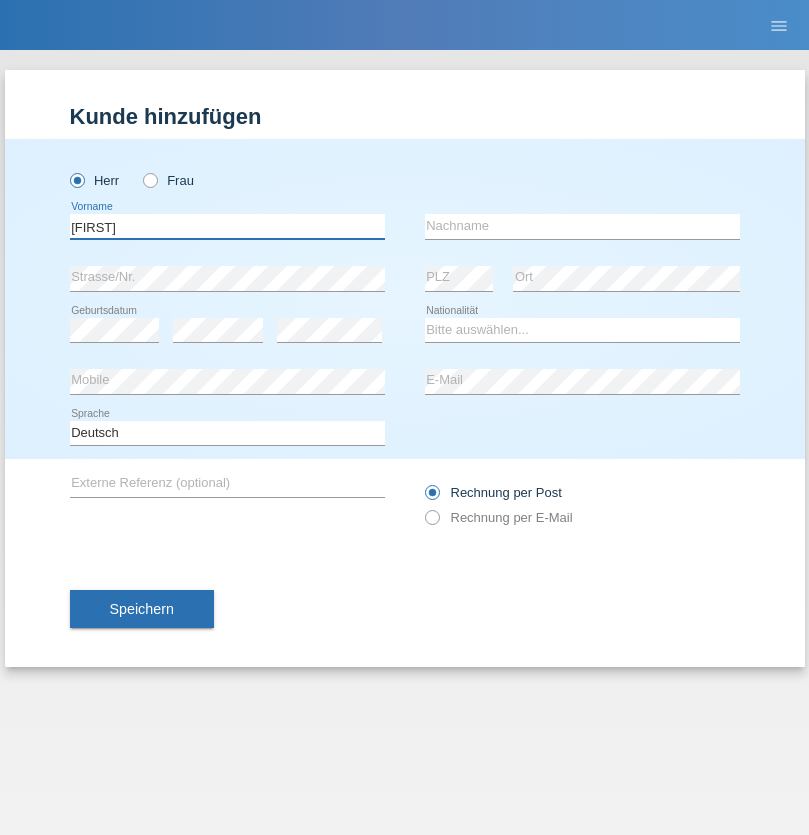type on "[FIRST]" 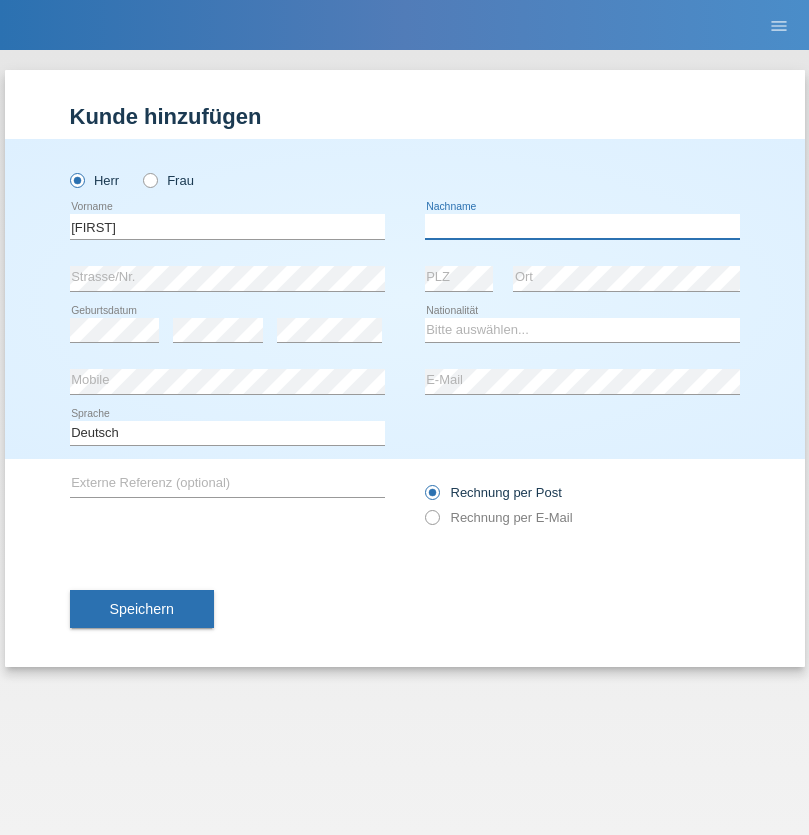click at bounding box center (582, 226) 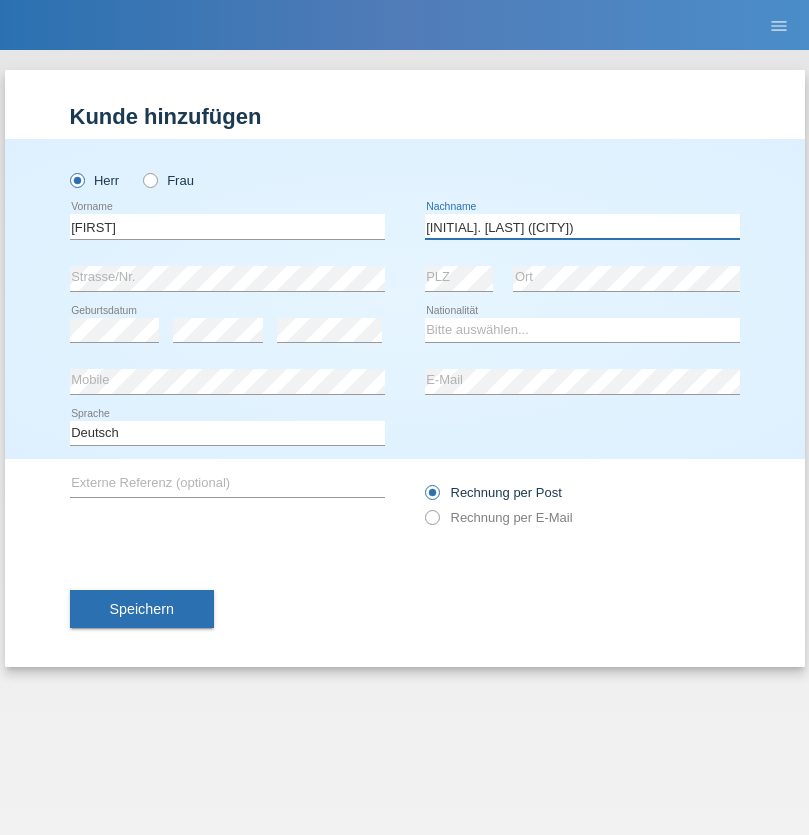 type on "[INITIAL]. [LAST] ([CITY])" 